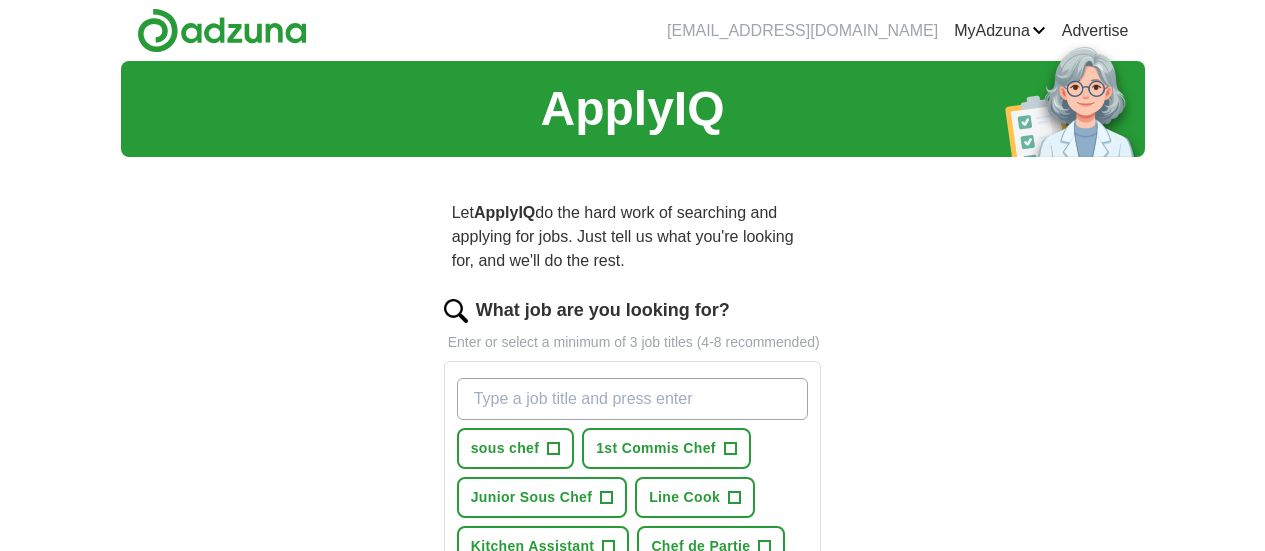 scroll, scrollTop: 0, scrollLeft: 0, axis: both 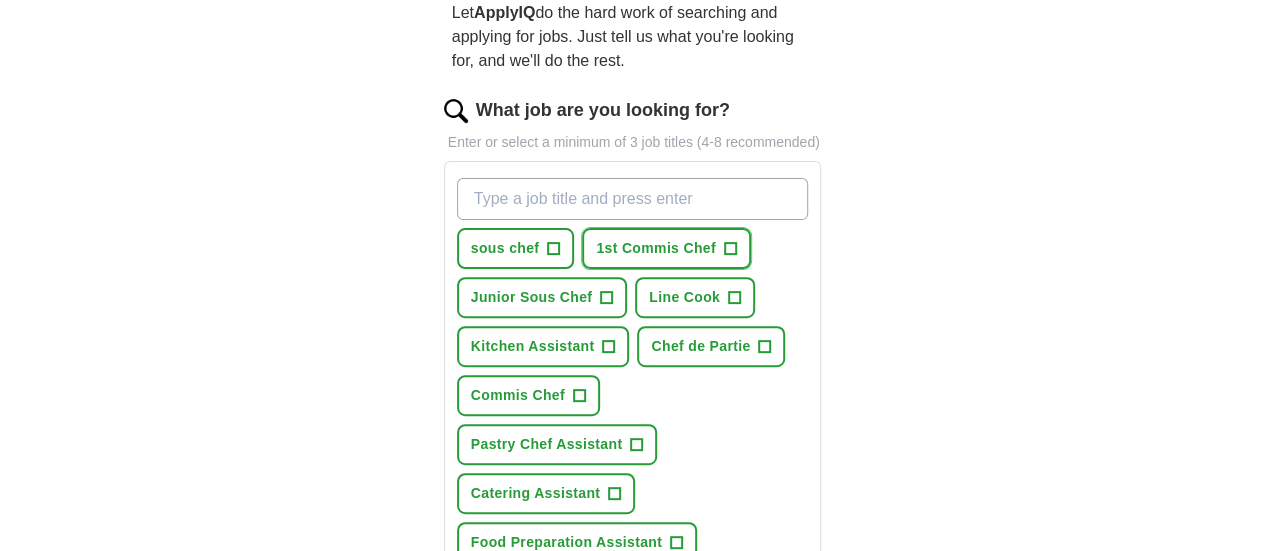 click on "1st Commis Chef" at bounding box center (656, 248) 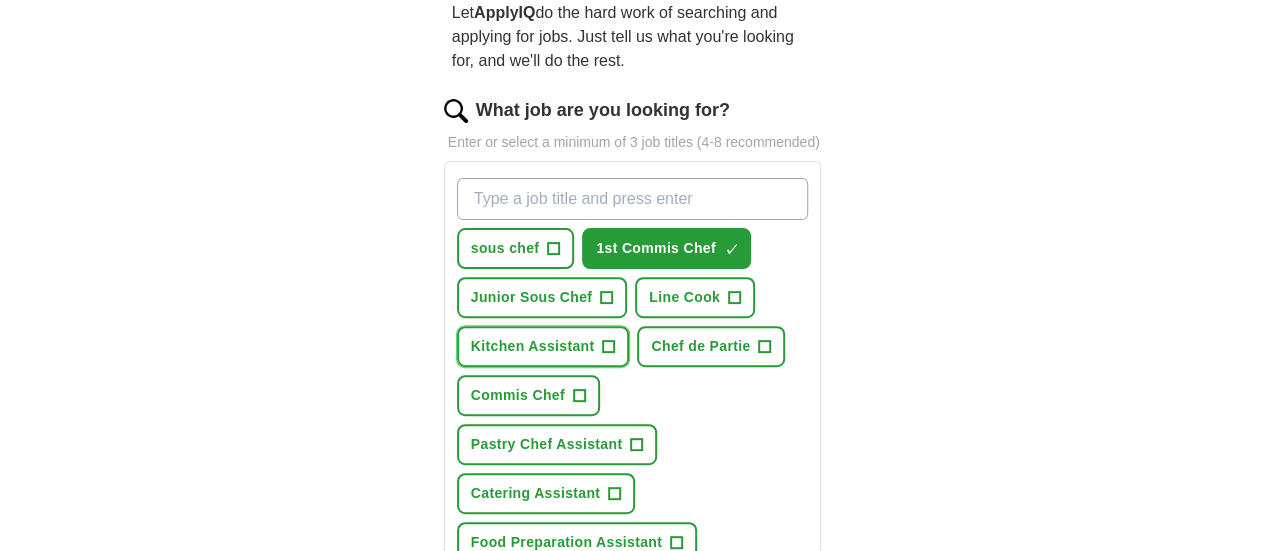 click on "Kitchen Assistant" at bounding box center [533, 346] 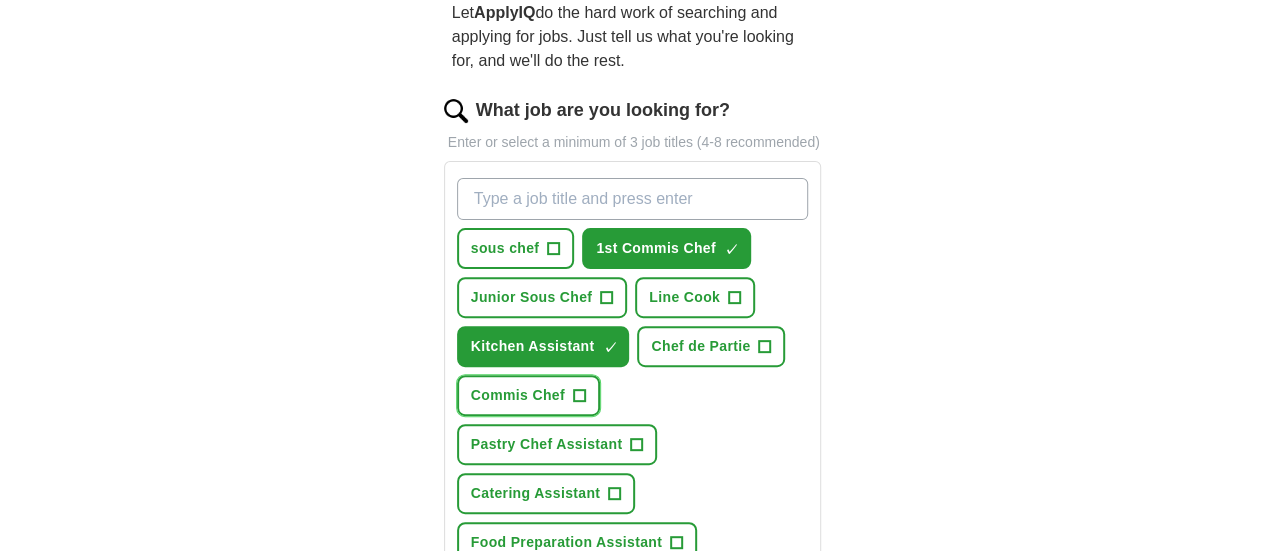 click on "Commis Chef" at bounding box center [518, 395] 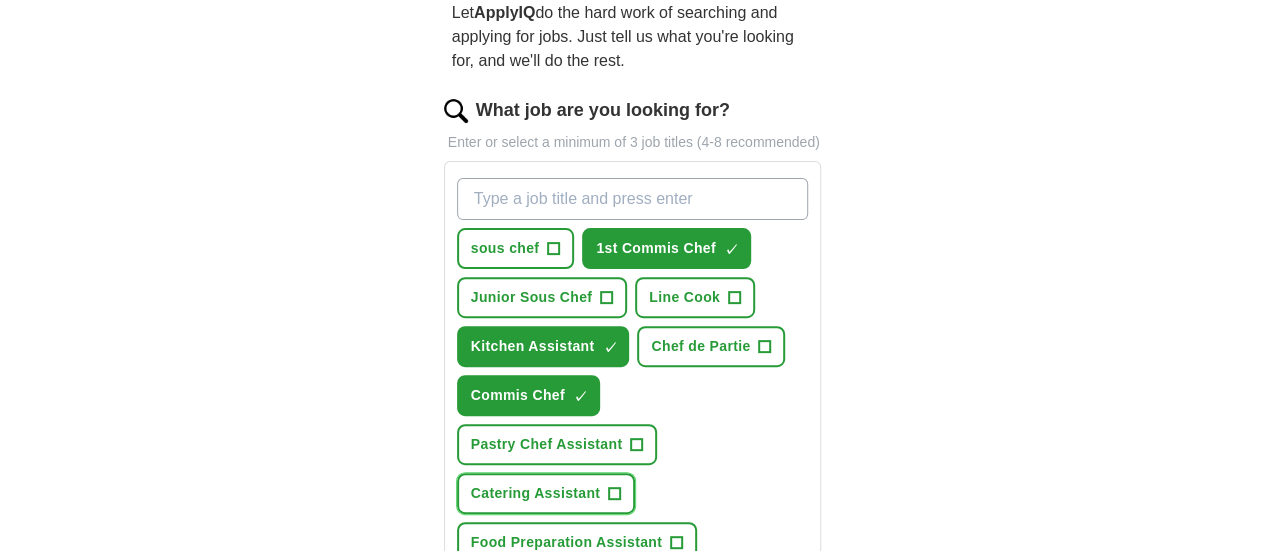 click on "Catering Assistant" at bounding box center [535, 493] 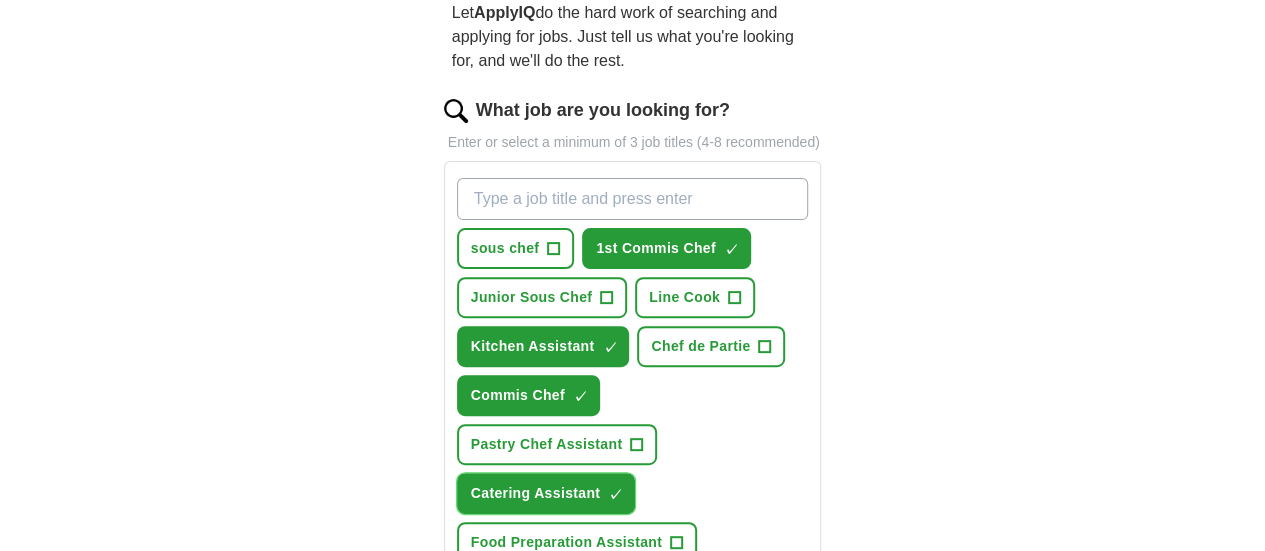 scroll, scrollTop: 300, scrollLeft: 0, axis: vertical 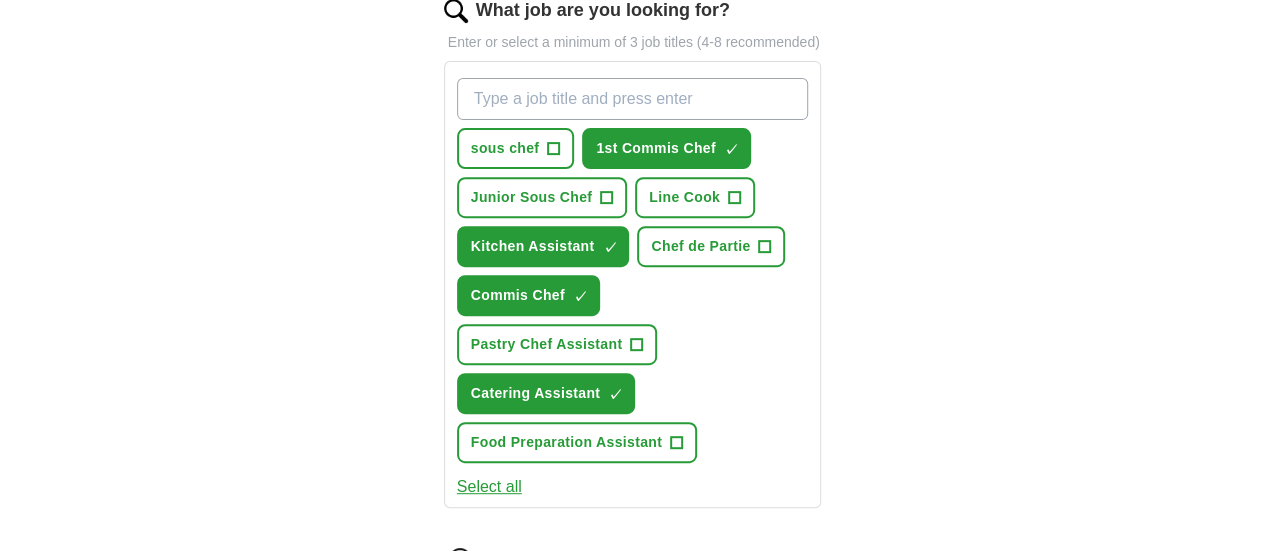 click on "What job are you looking for?" at bounding box center [633, 99] 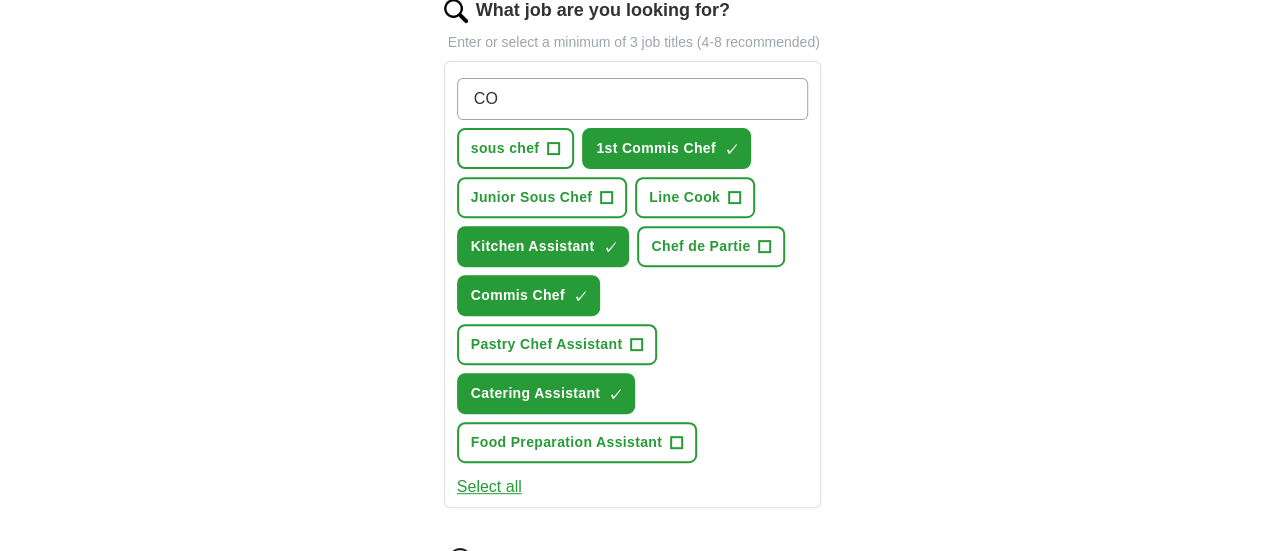 type on "C" 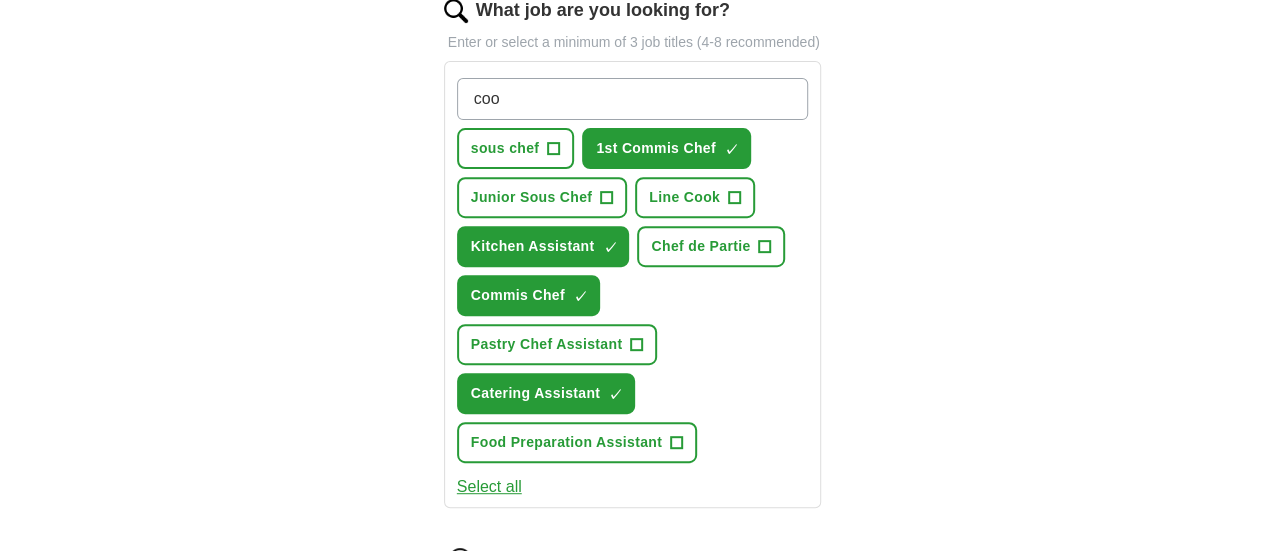 type on "cook" 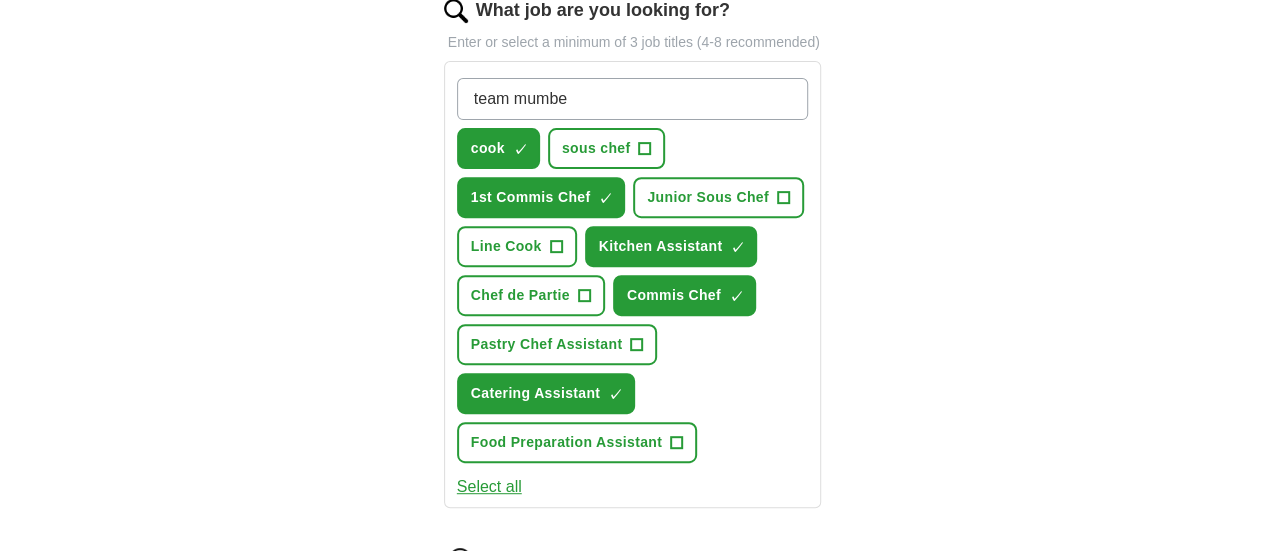 type on "team mumber" 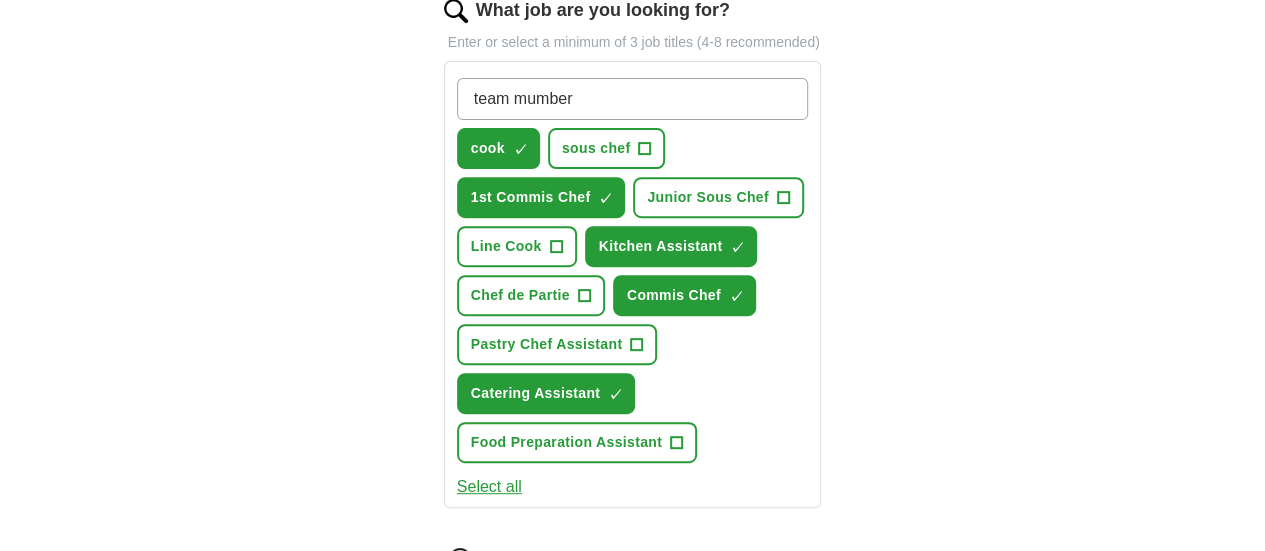 type 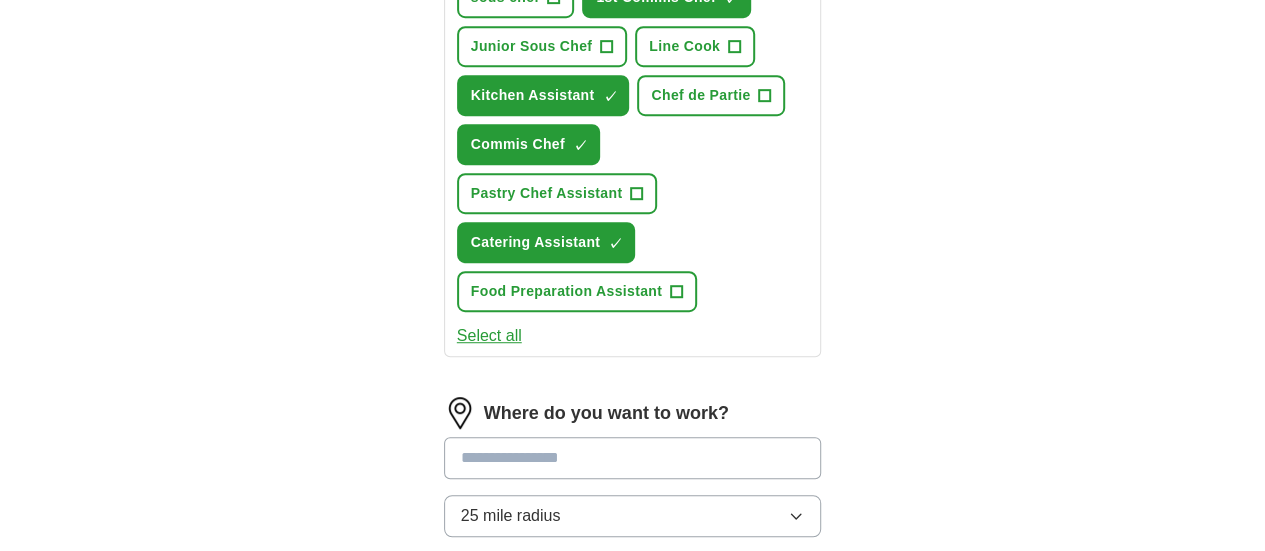 scroll, scrollTop: 600, scrollLeft: 0, axis: vertical 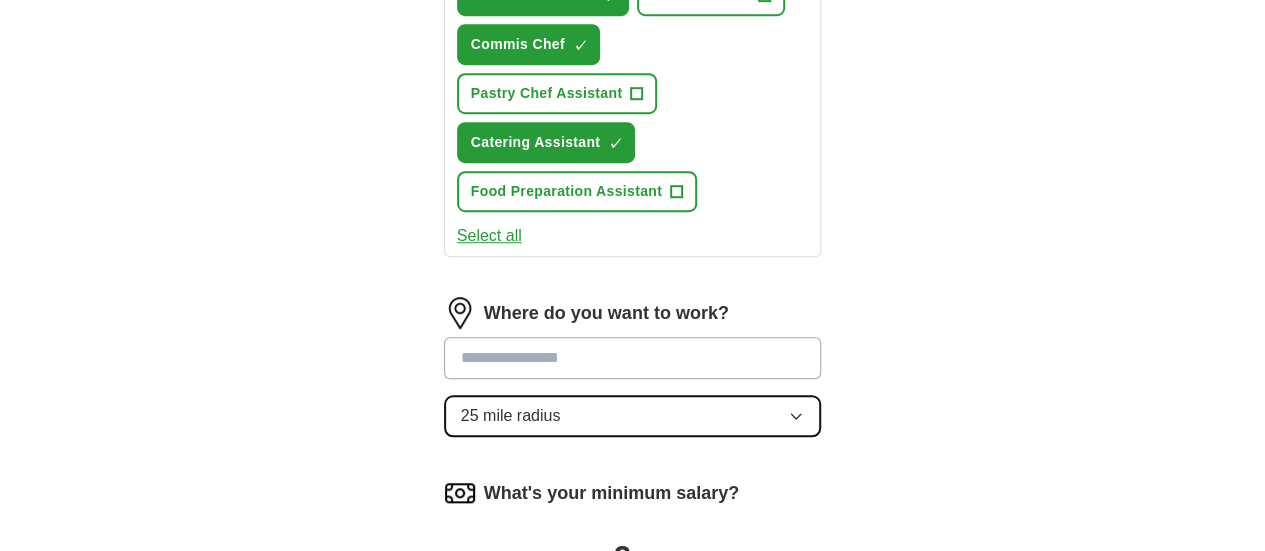 click on "25 mile radius" at bounding box center [633, 416] 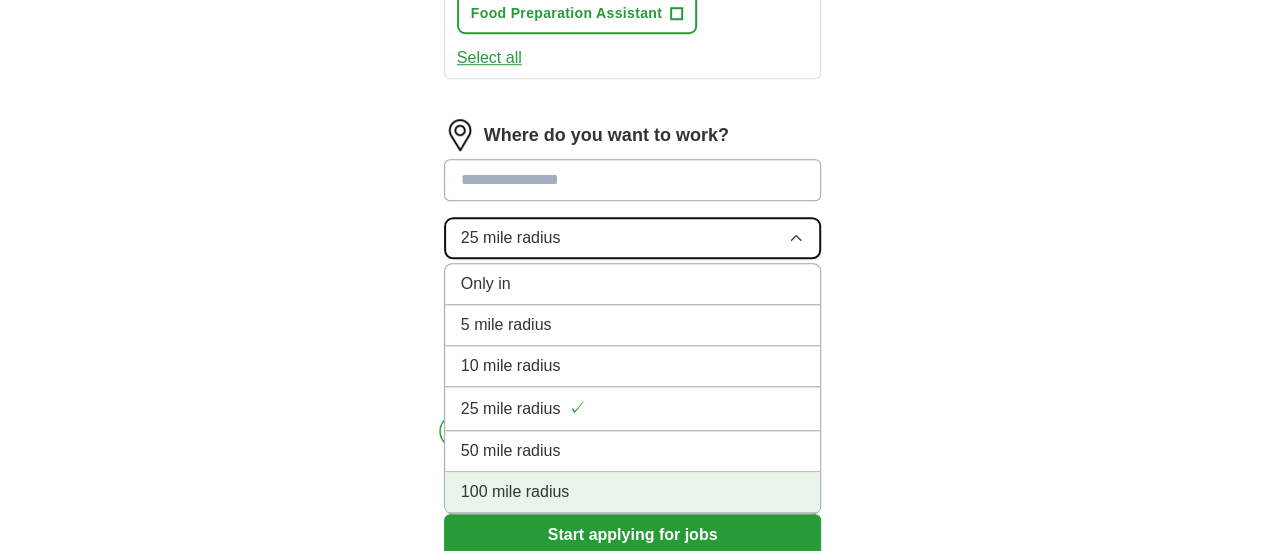 scroll, scrollTop: 800, scrollLeft: 0, axis: vertical 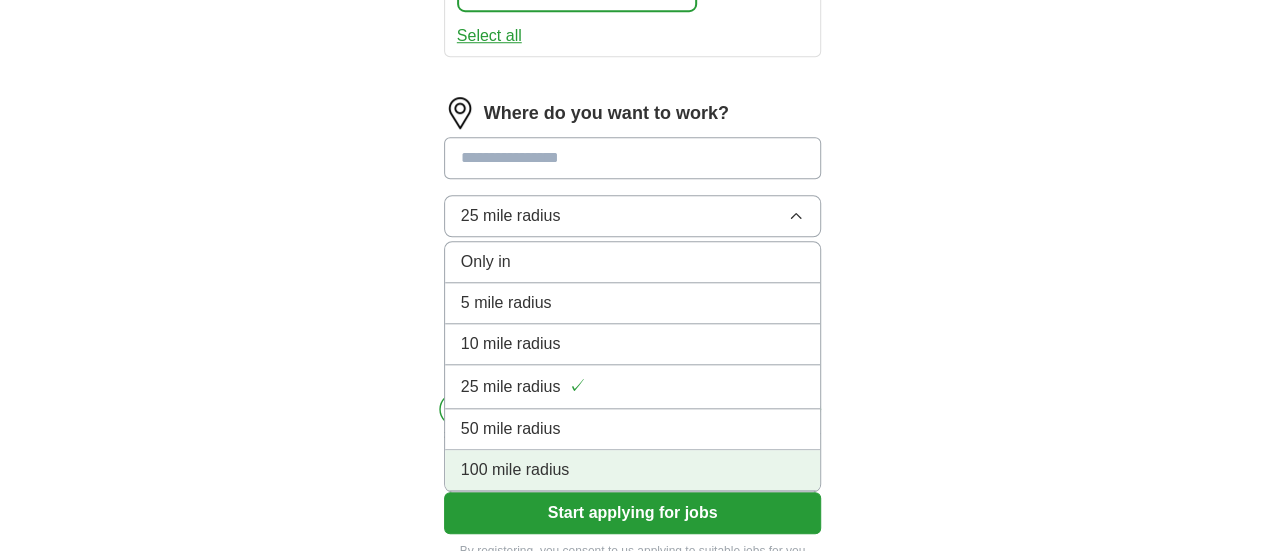 click on "100 mile radius" at bounding box center [633, 470] 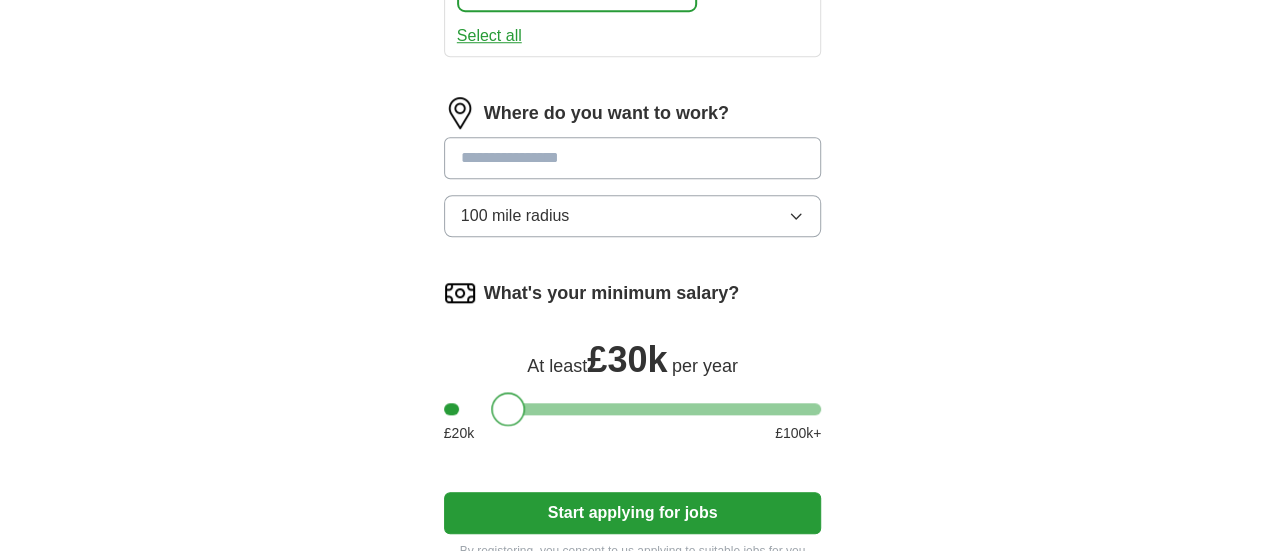 drag, startPoint x: 414, startPoint y: 289, endPoint x: 468, endPoint y: 288, distance: 54.00926 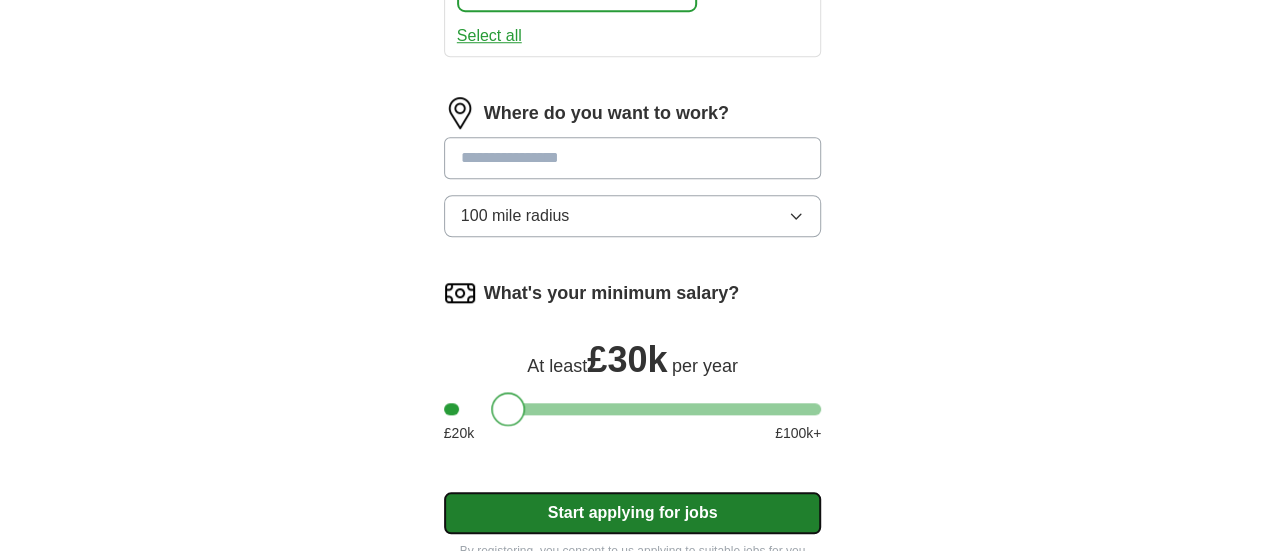 click on "Start applying for jobs" at bounding box center [633, 513] 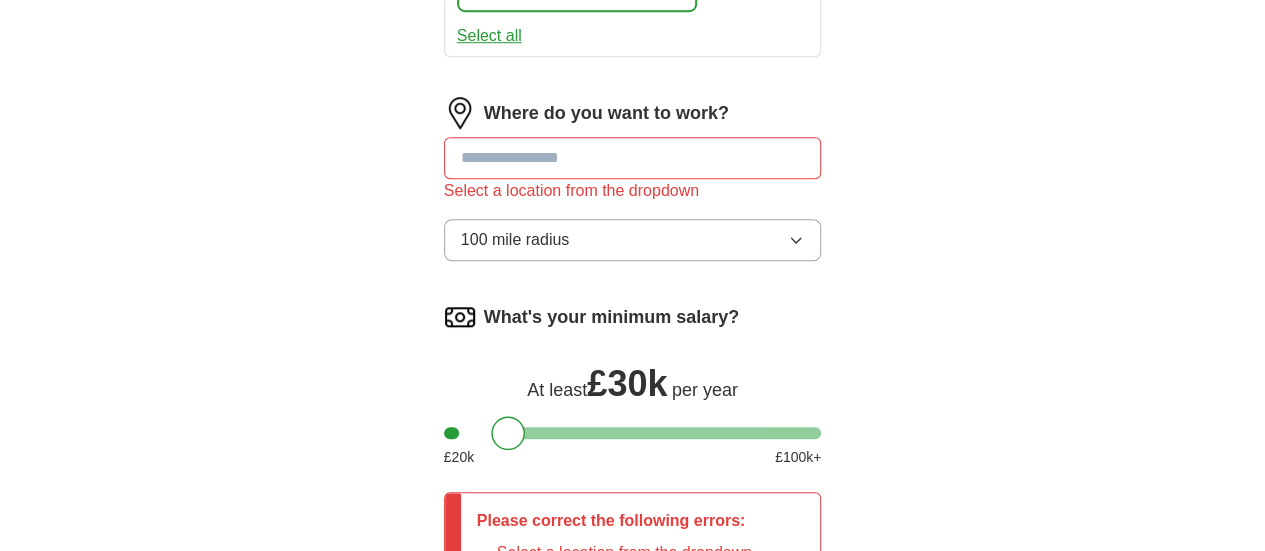 scroll, scrollTop: 700, scrollLeft: 0, axis: vertical 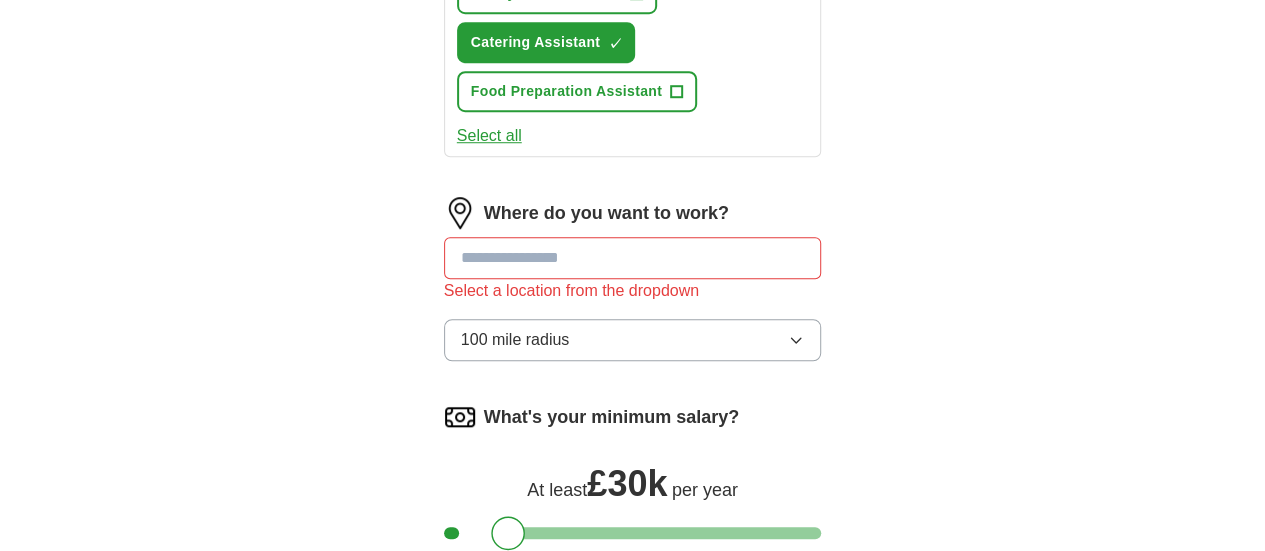 click at bounding box center [633, 258] 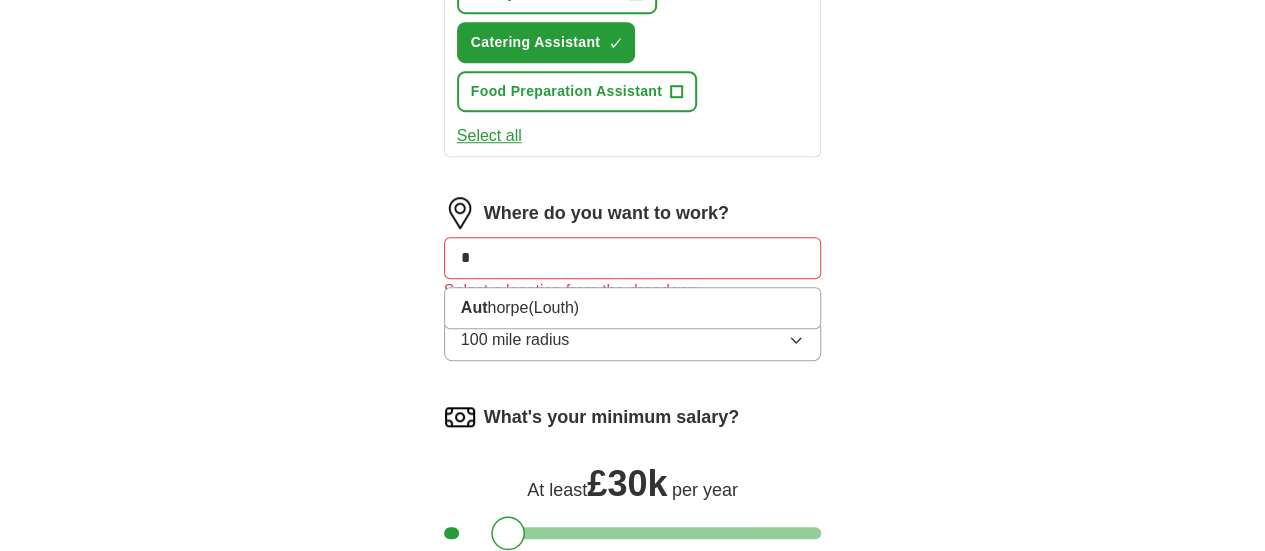 type on "*" 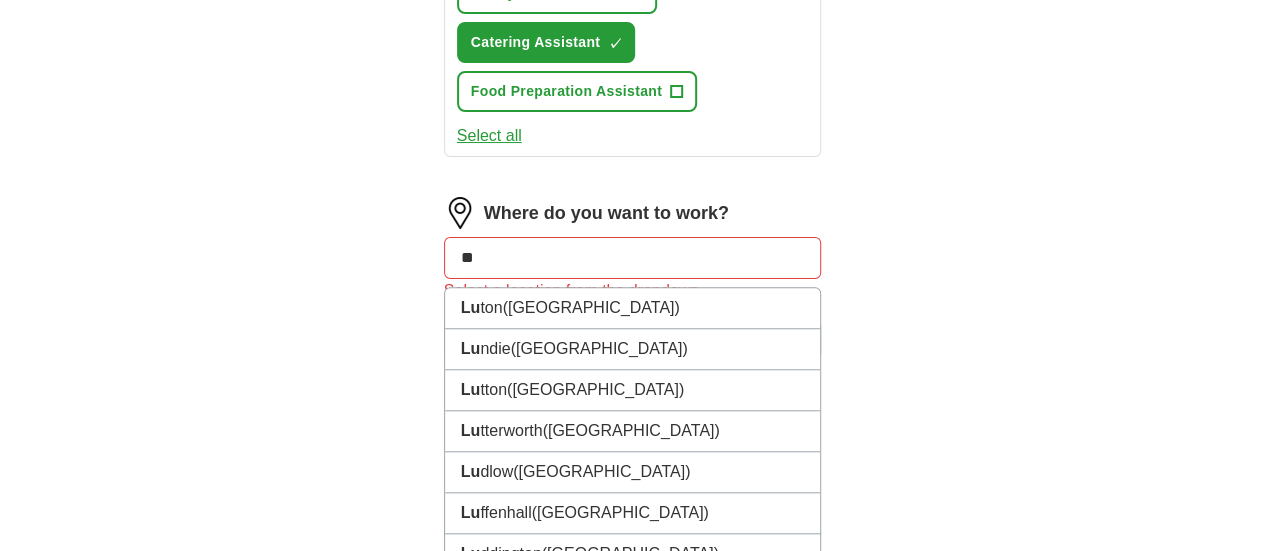 type on "***" 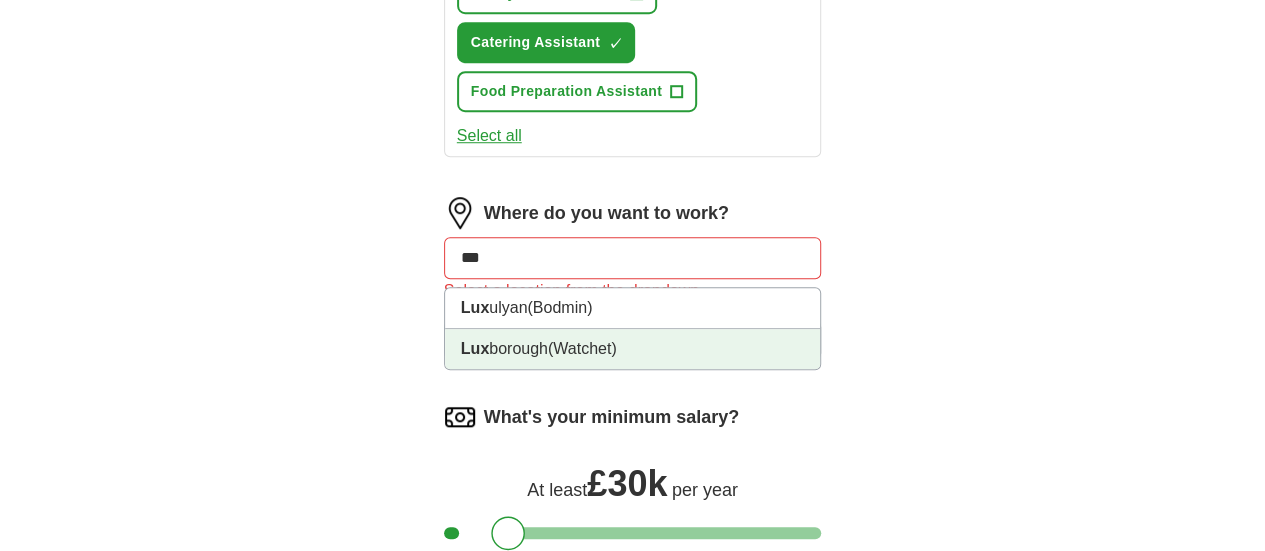 click on "(Watchet)" at bounding box center [582, 348] 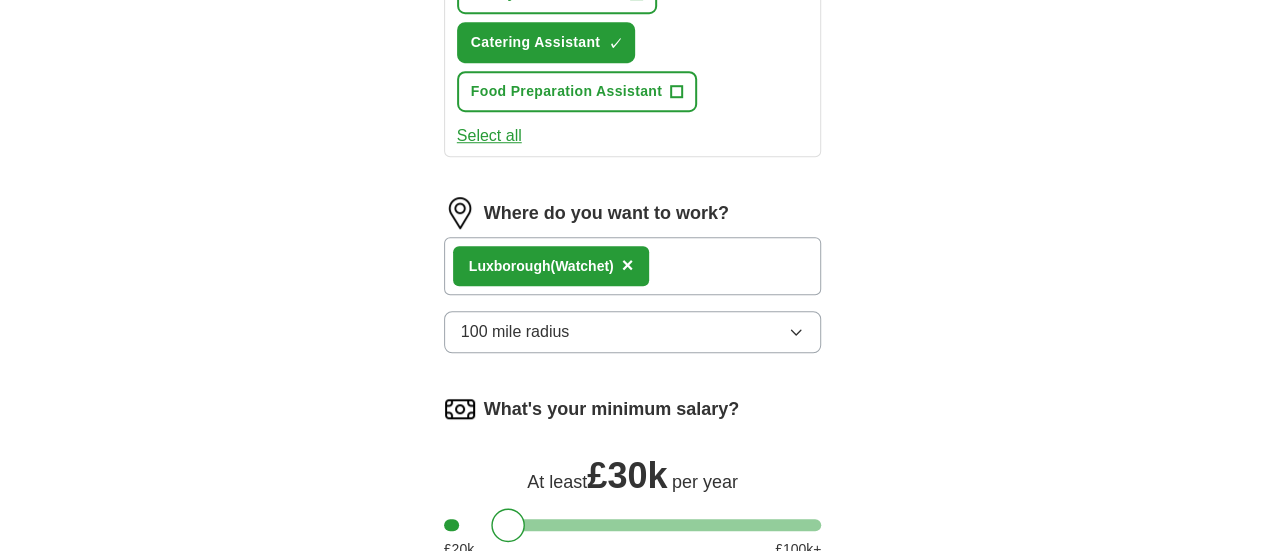 click on "Lux borough  (Watchet) ×" at bounding box center (633, 266) 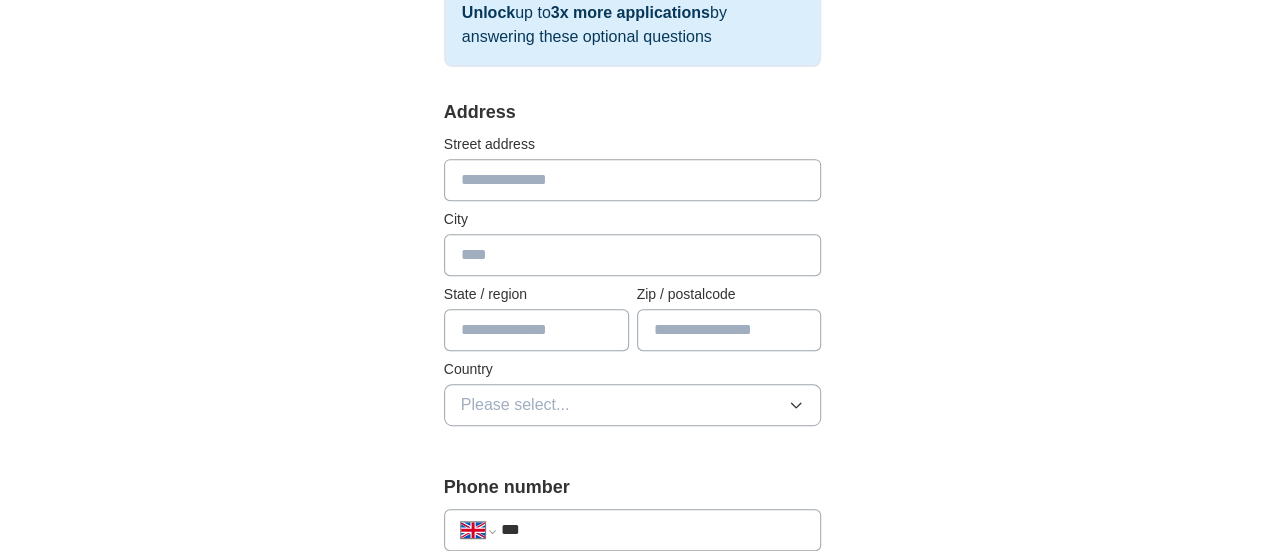 scroll, scrollTop: 400, scrollLeft: 0, axis: vertical 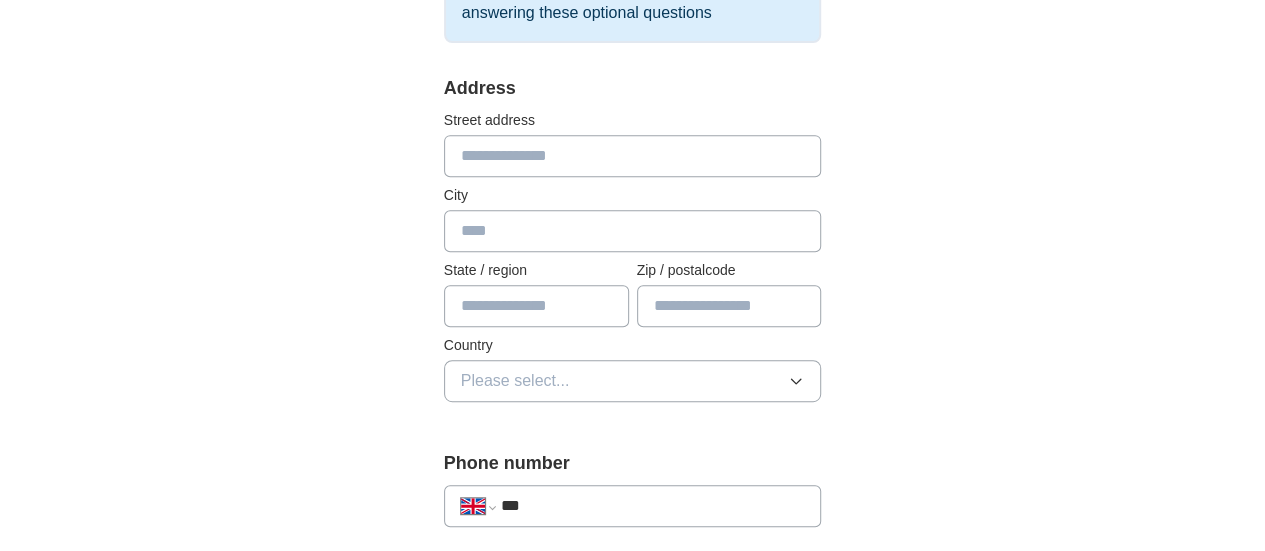 click at bounding box center (633, 156) 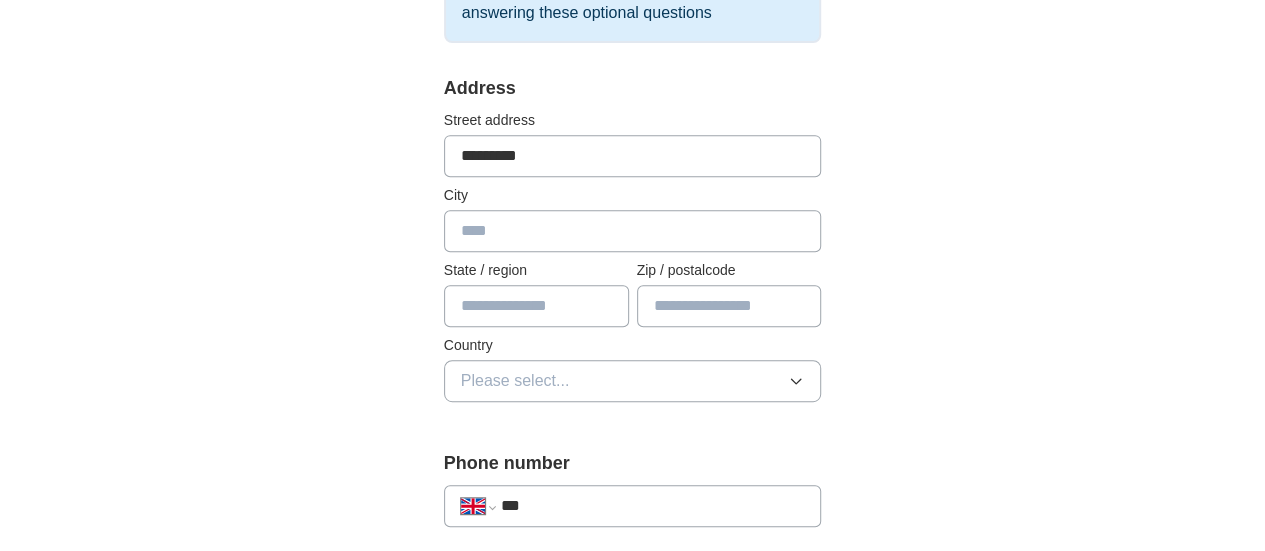 type on "*********" 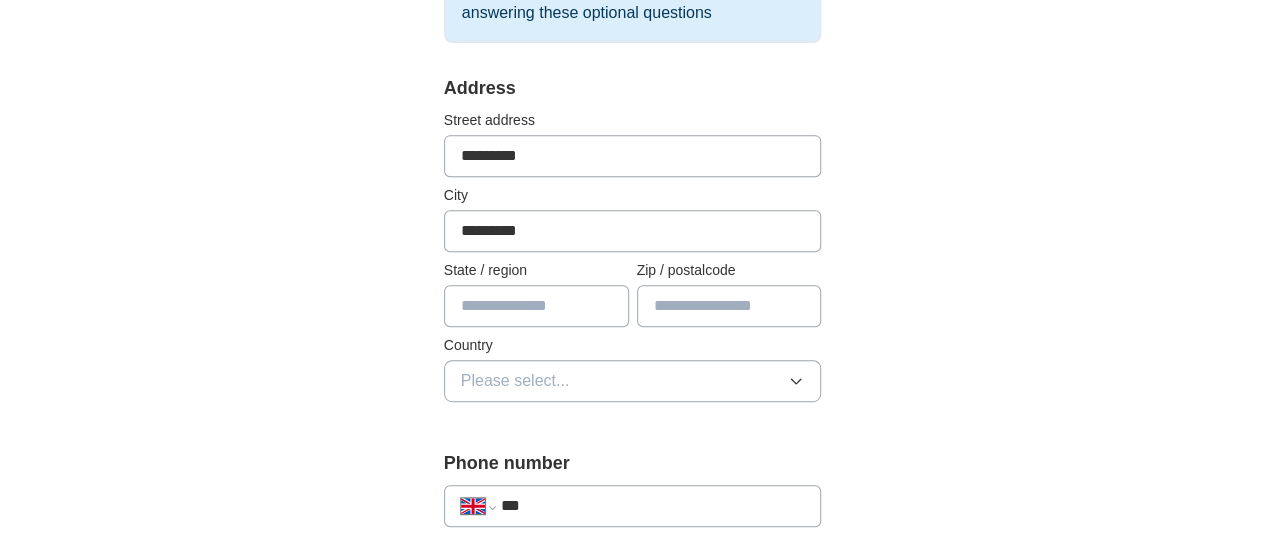 type on "*****" 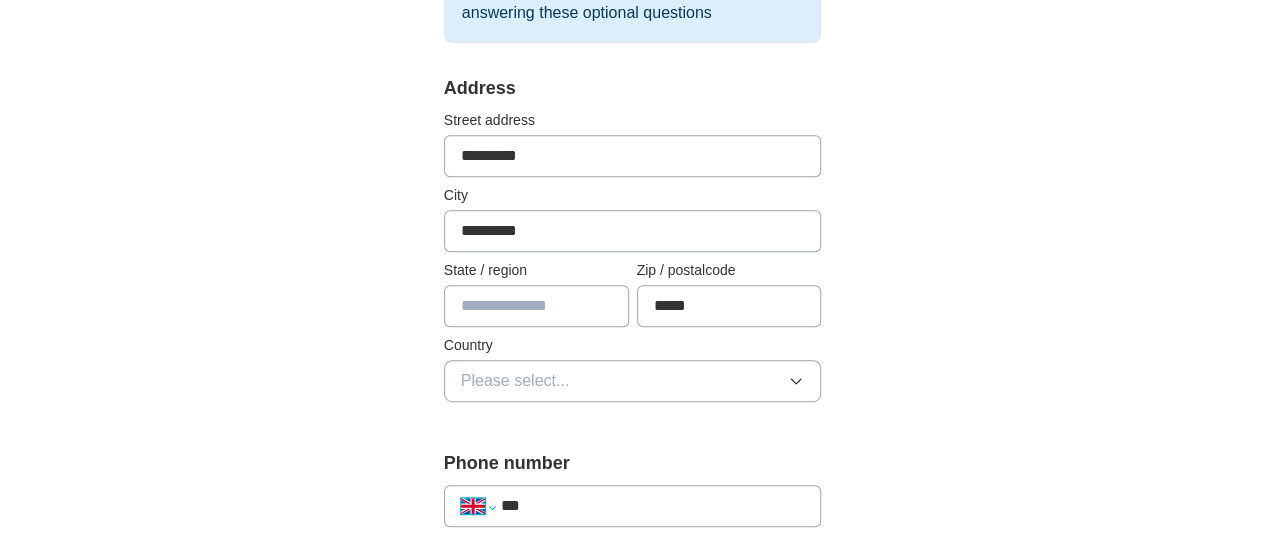 select on "**" 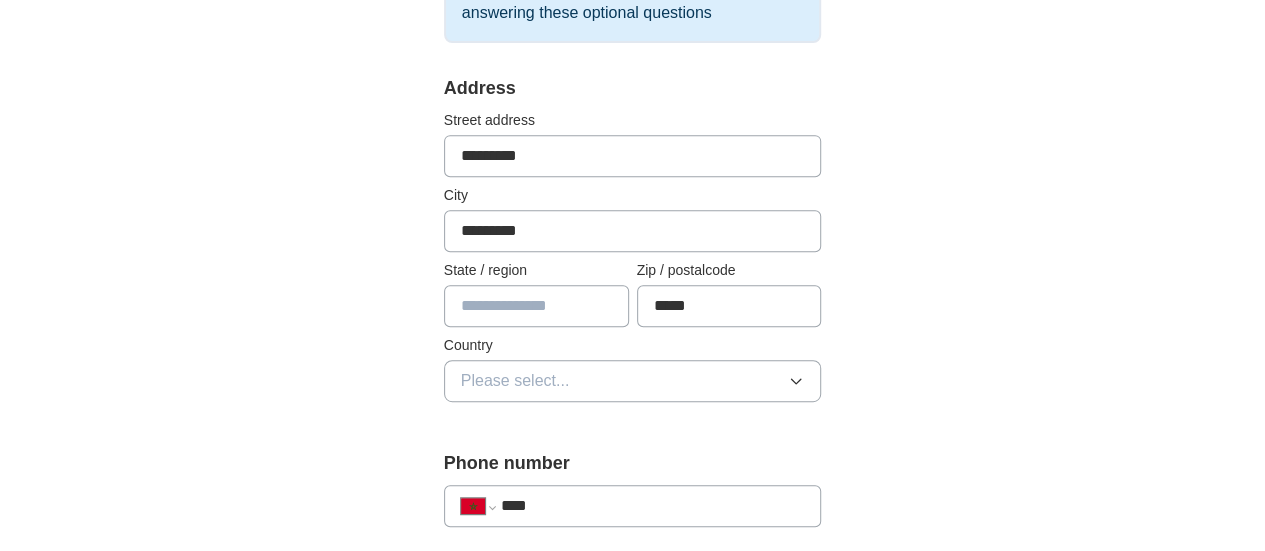 scroll, scrollTop: 500, scrollLeft: 0, axis: vertical 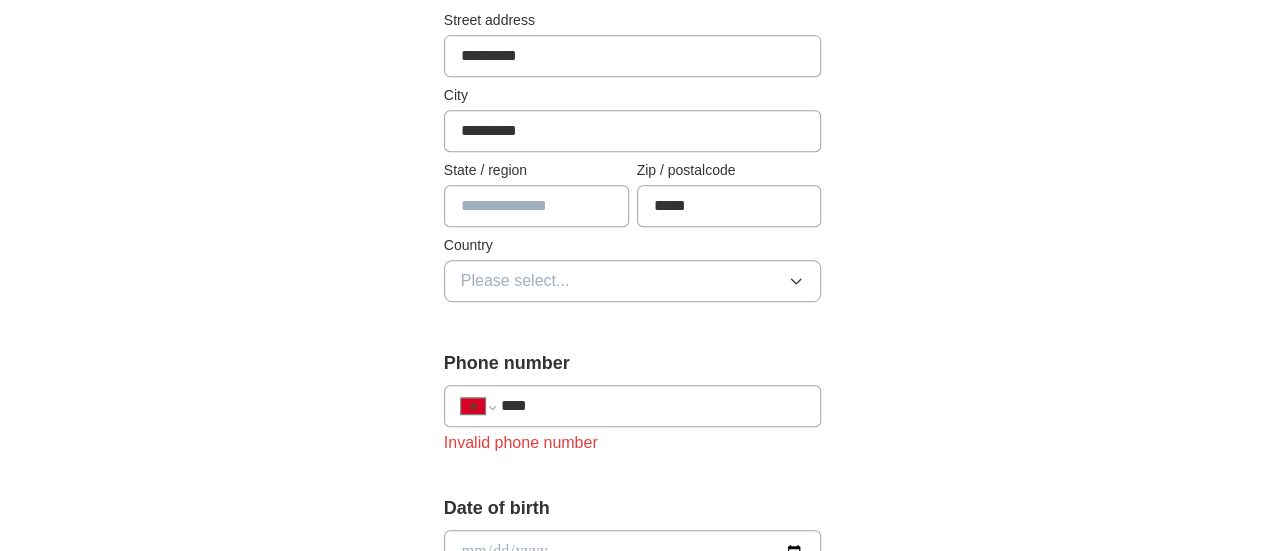 click at bounding box center [536, 206] 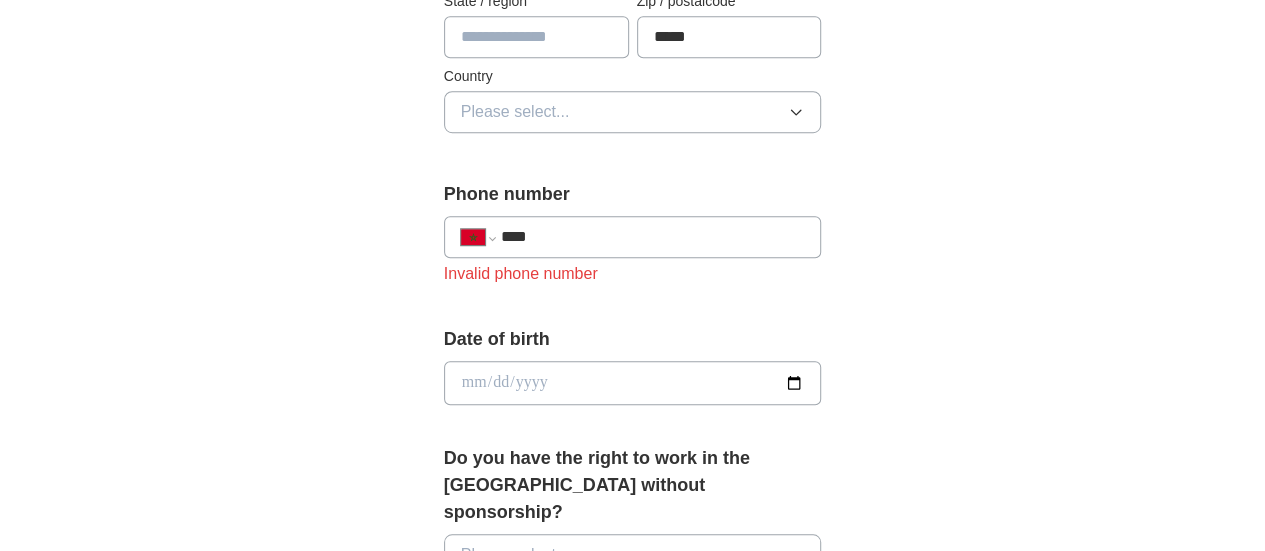 scroll, scrollTop: 700, scrollLeft: 0, axis: vertical 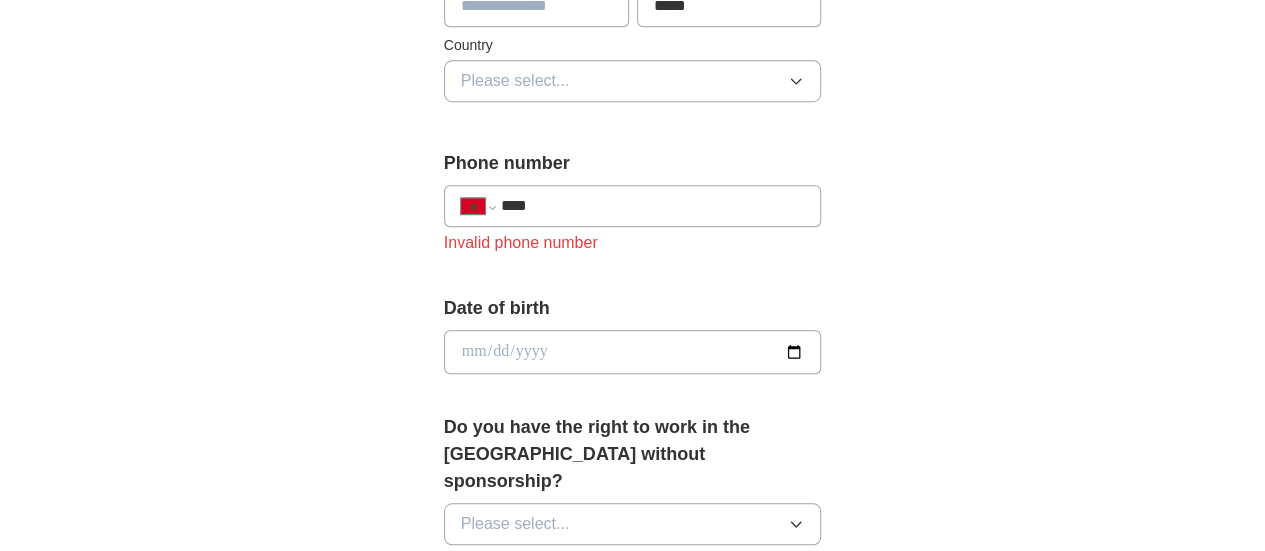 click on "****" at bounding box center [653, 206] 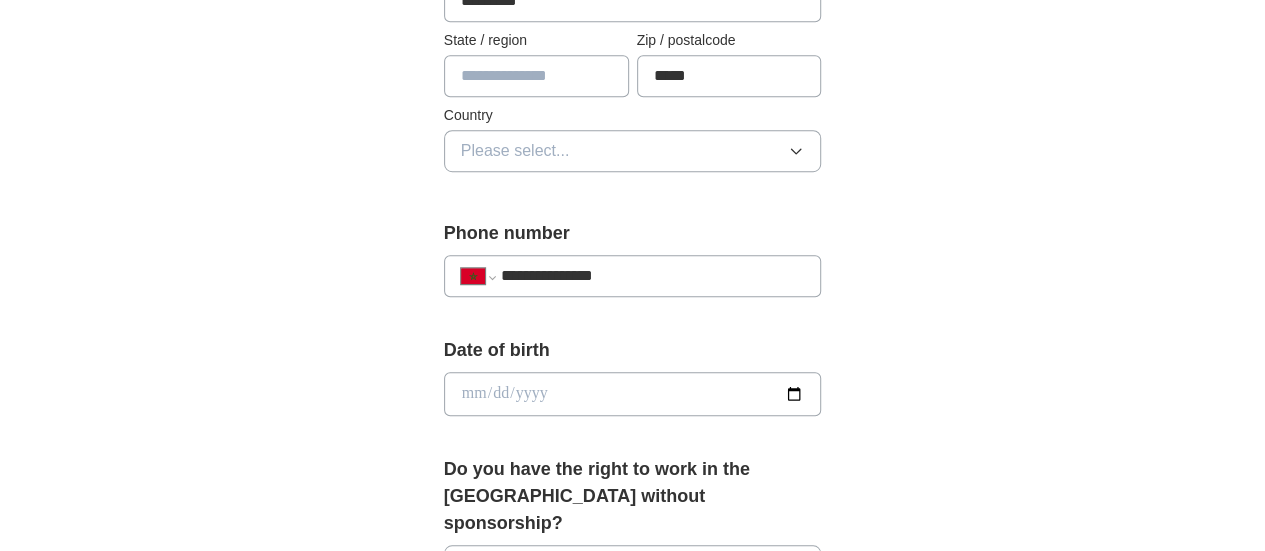scroll, scrollTop: 600, scrollLeft: 0, axis: vertical 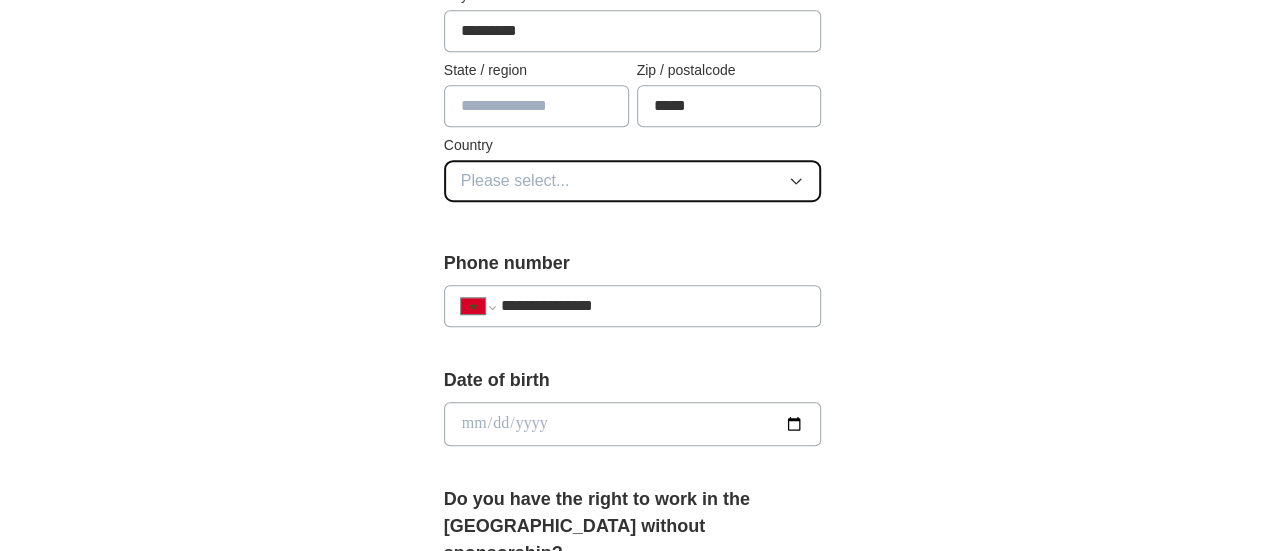 click 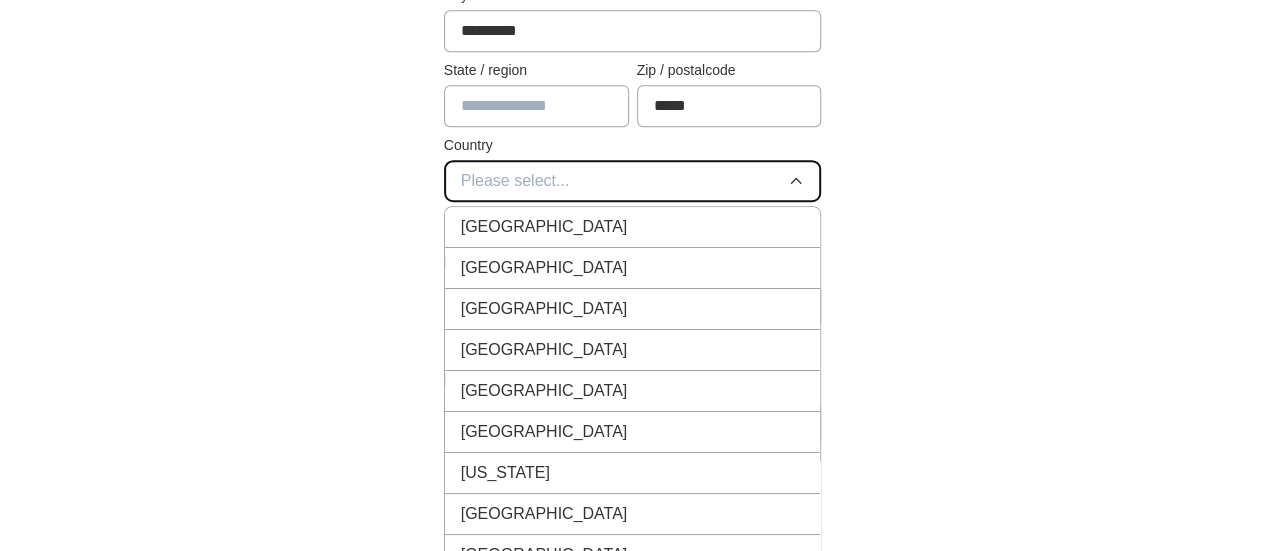 type 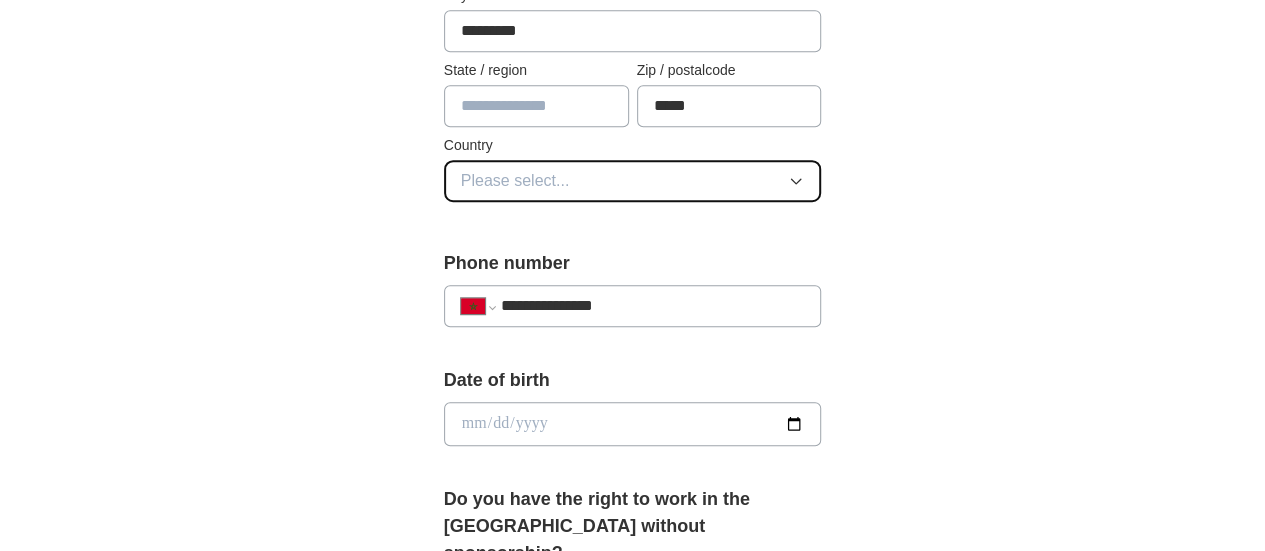 click on "Please select..." at bounding box center (633, 181) 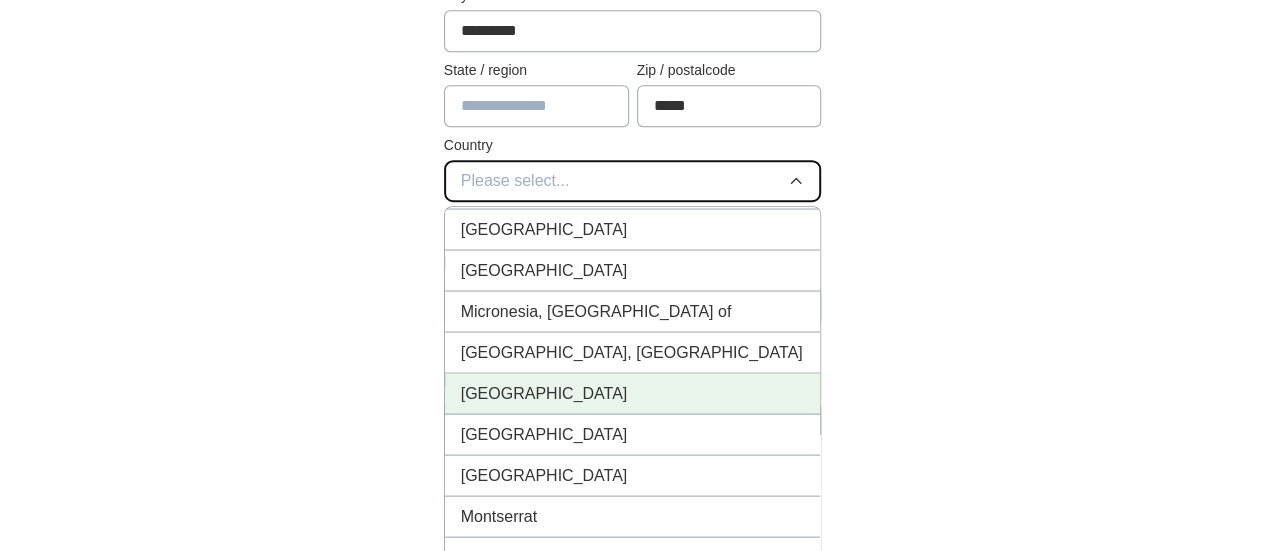 scroll, scrollTop: 5900, scrollLeft: 0, axis: vertical 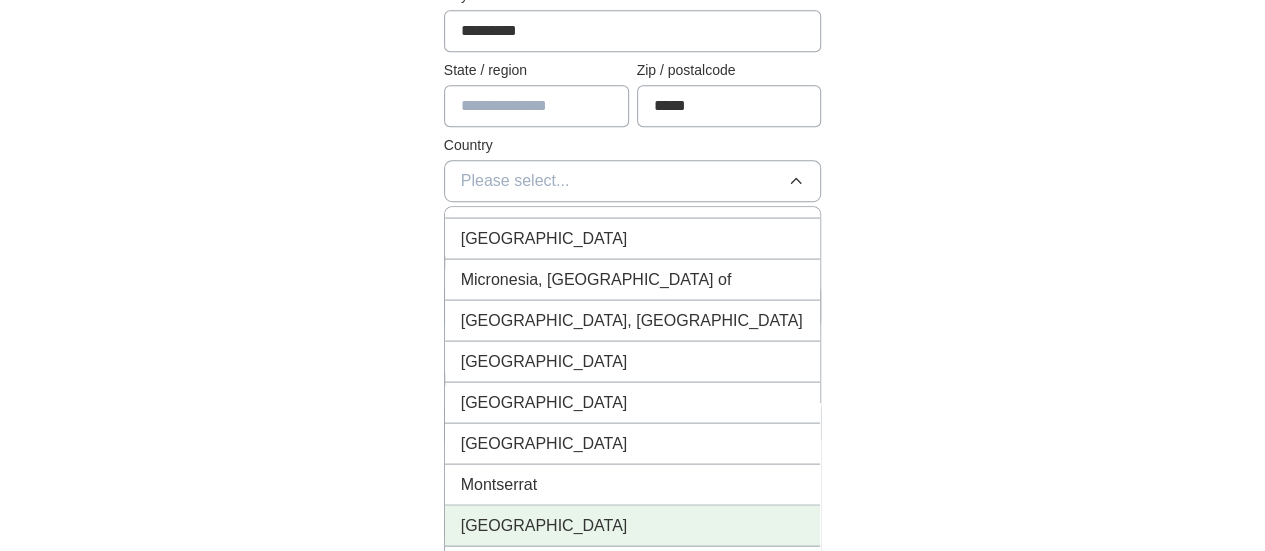 click on "[GEOGRAPHIC_DATA]" at bounding box center (633, 525) 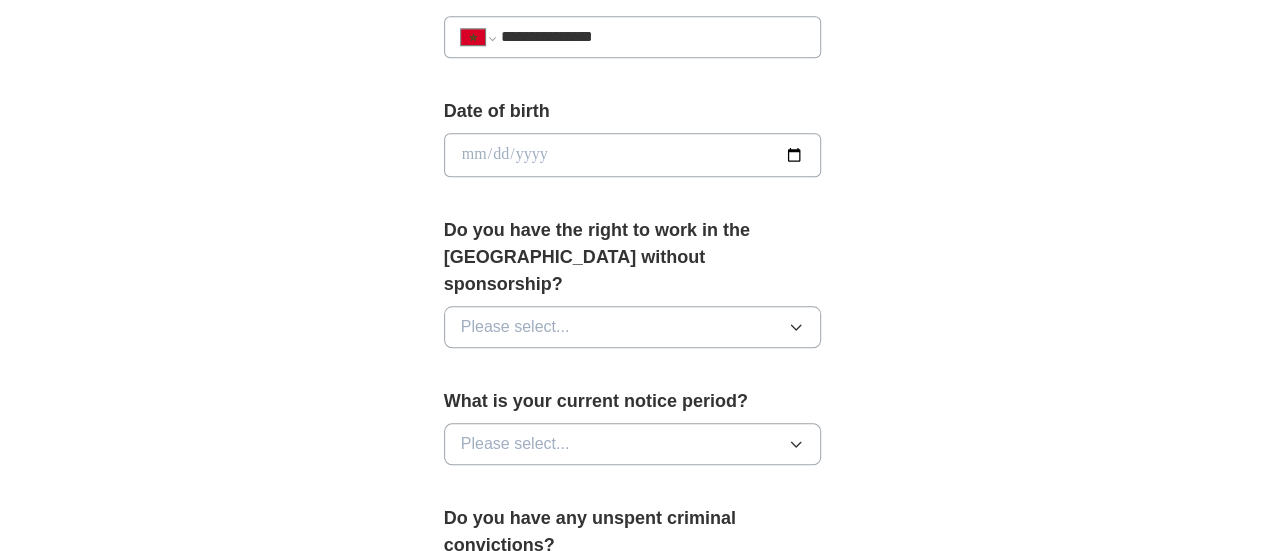 scroll, scrollTop: 900, scrollLeft: 0, axis: vertical 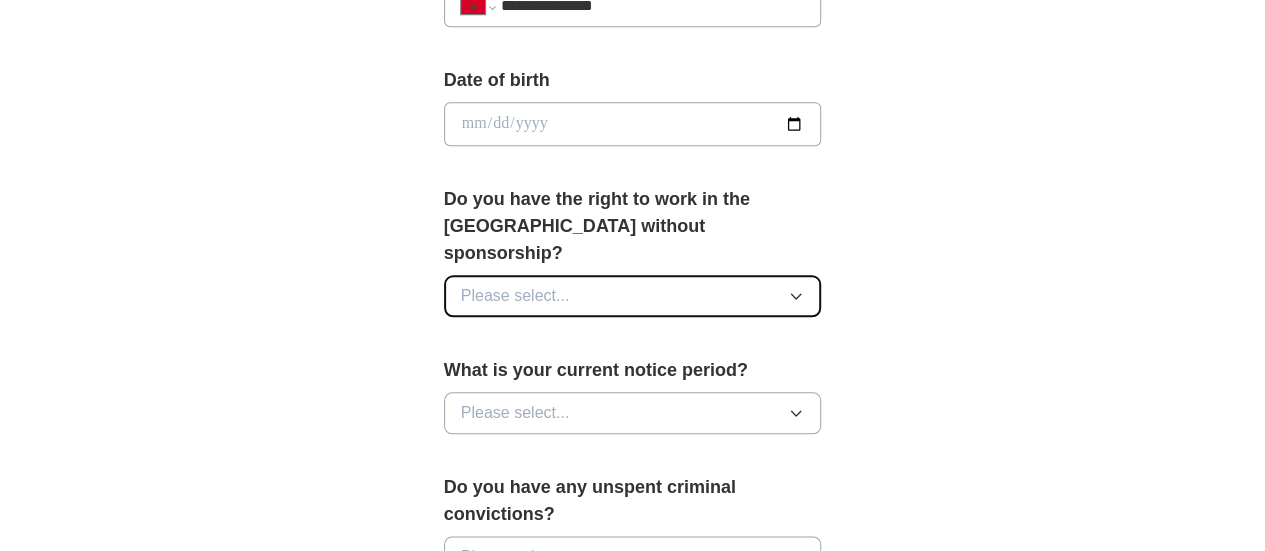 click on "Please select..." at bounding box center (633, 296) 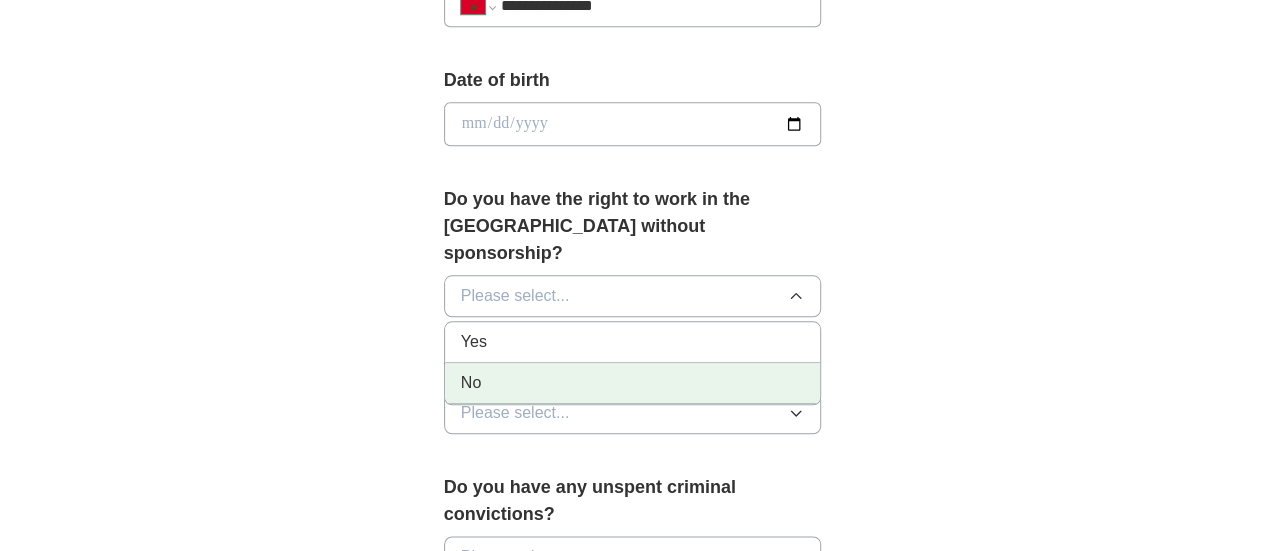 click on "No" at bounding box center (633, 383) 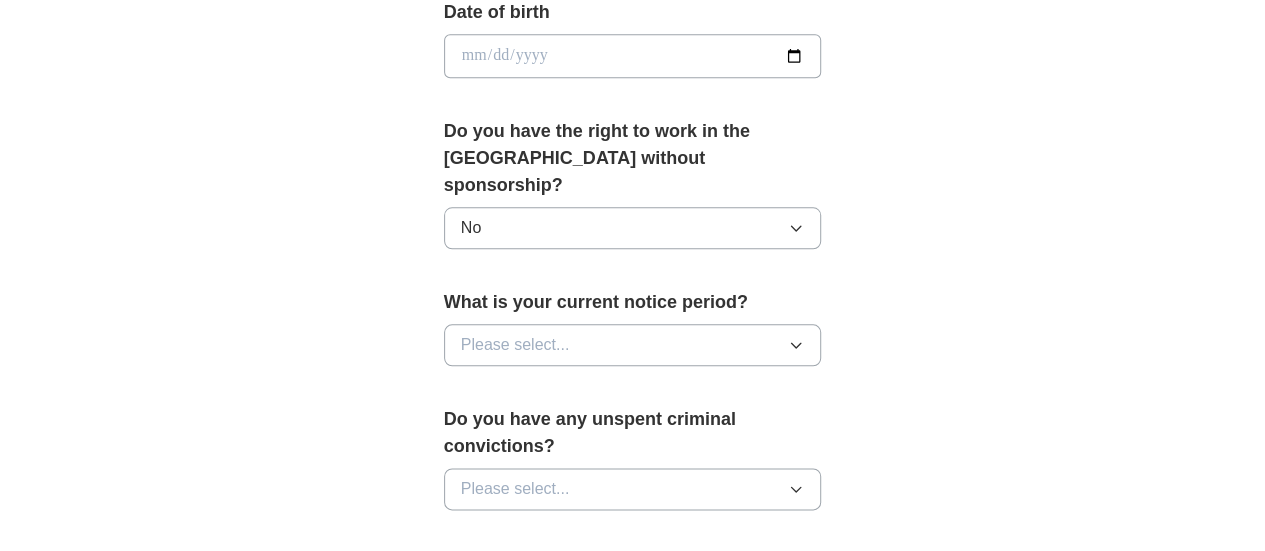 scroll, scrollTop: 1000, scrollLeft: 0, axis: vertical 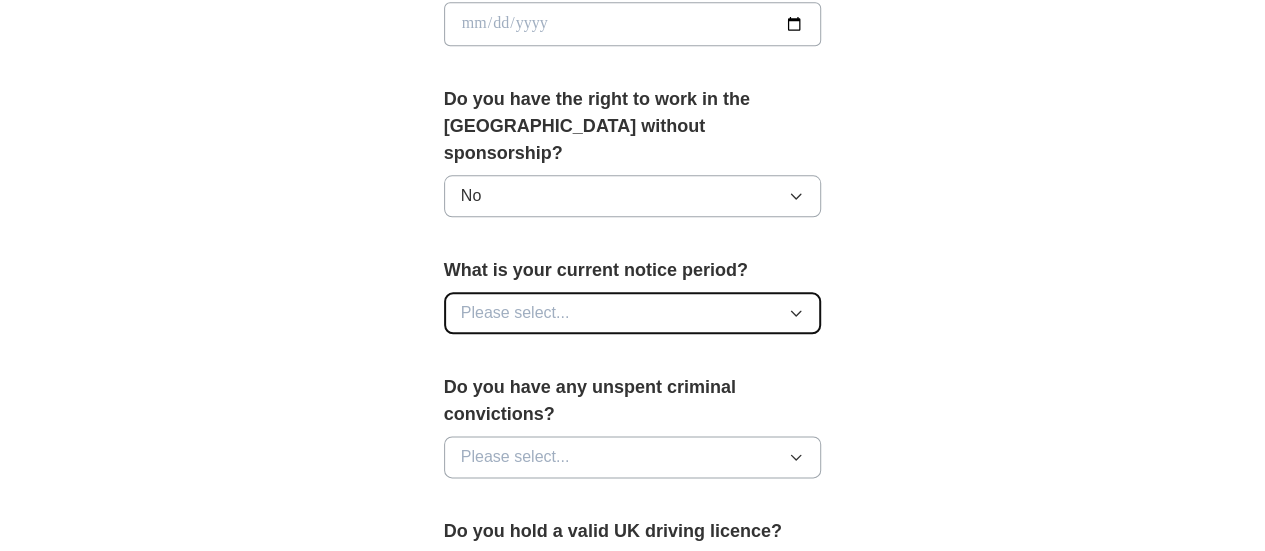 click on "Please select..." at bounding box center [633, 313] 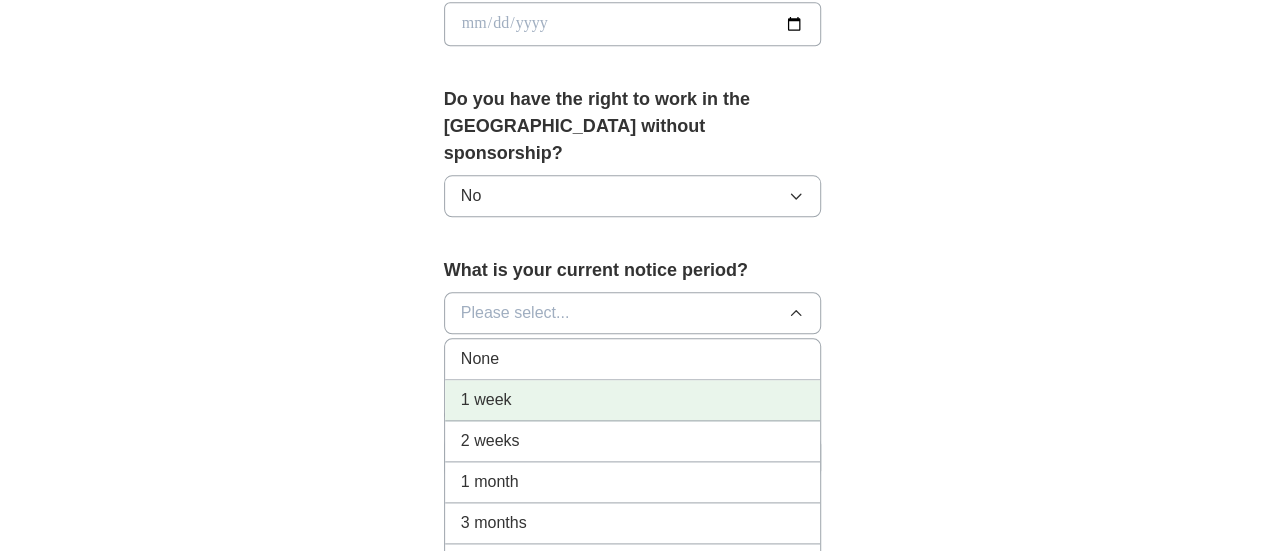click on "1 week" at bounding box center (633, 400) 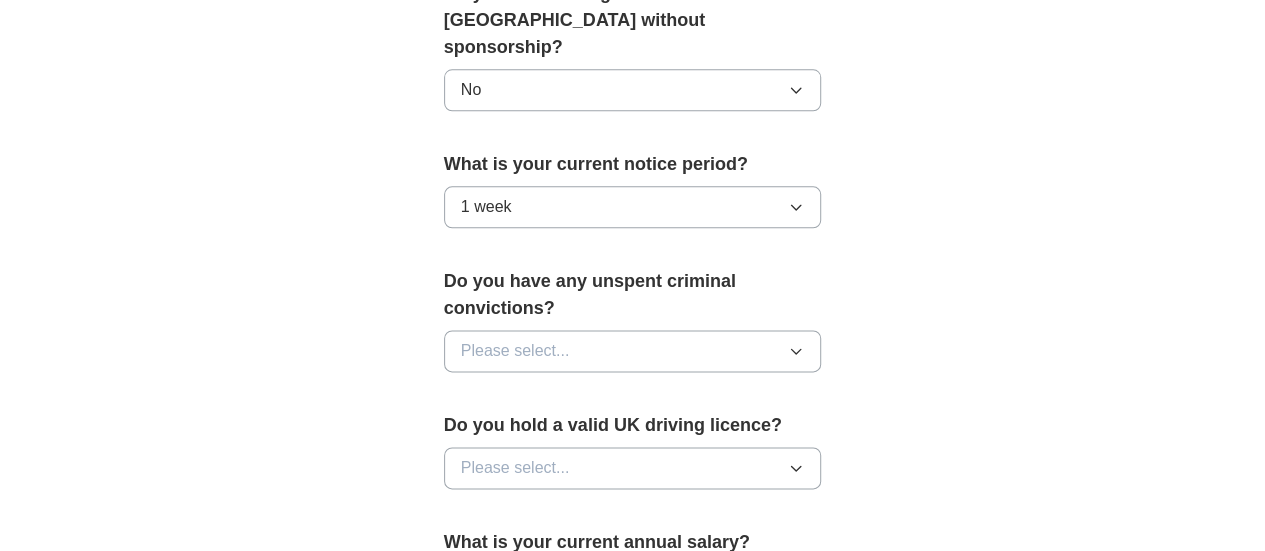 scroll, scrollTop: 1200, scrollLeft: 0, axis: vertical 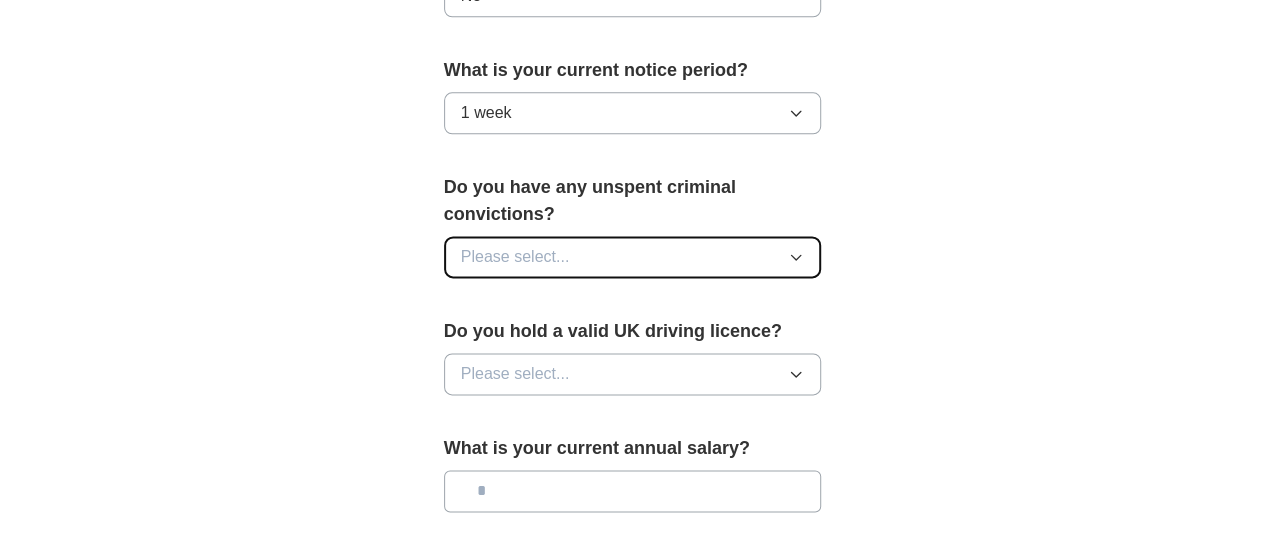 click on "Please select..." at bounding box center [633, 257] 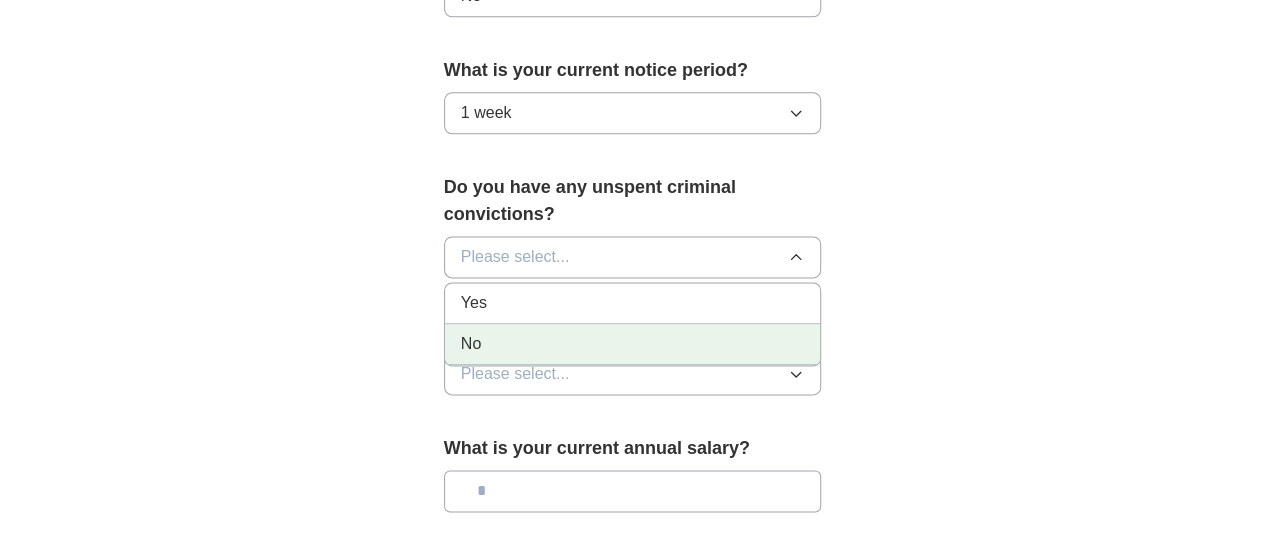 click on "No" at bounding box center [633, 344] 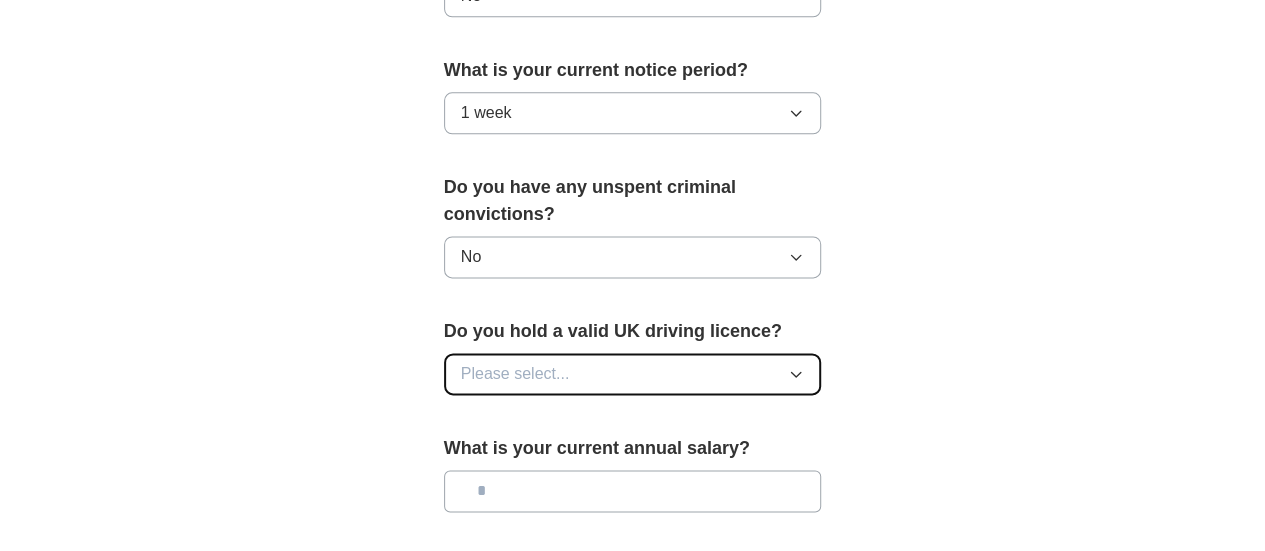 click on "Please select..." at bounding box center [633, 374] 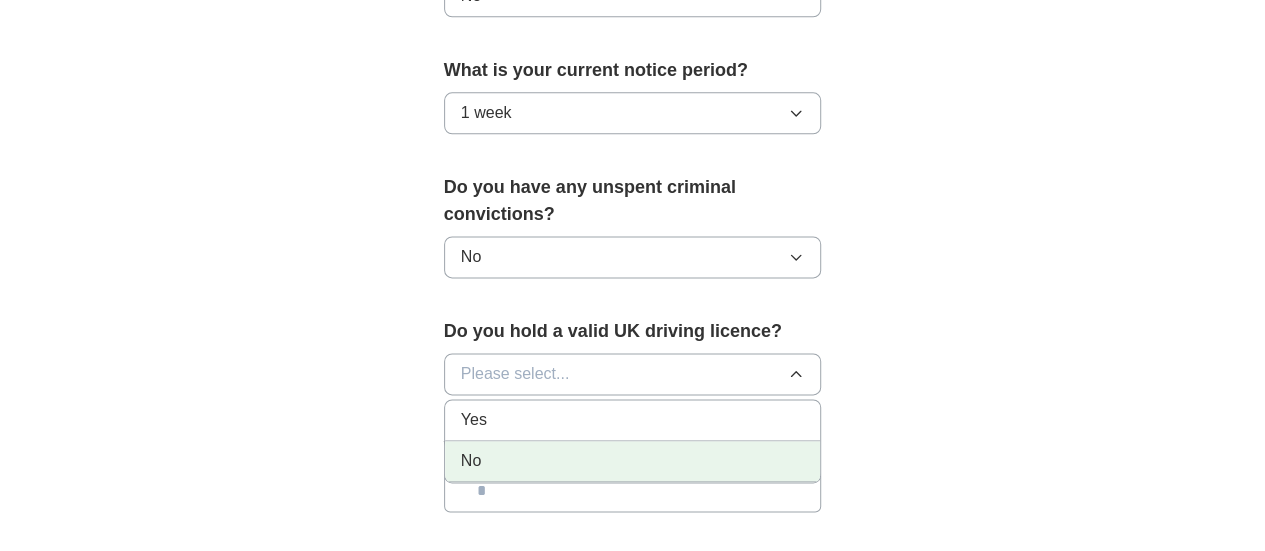 click on "No" at bounding box center (633, 461) 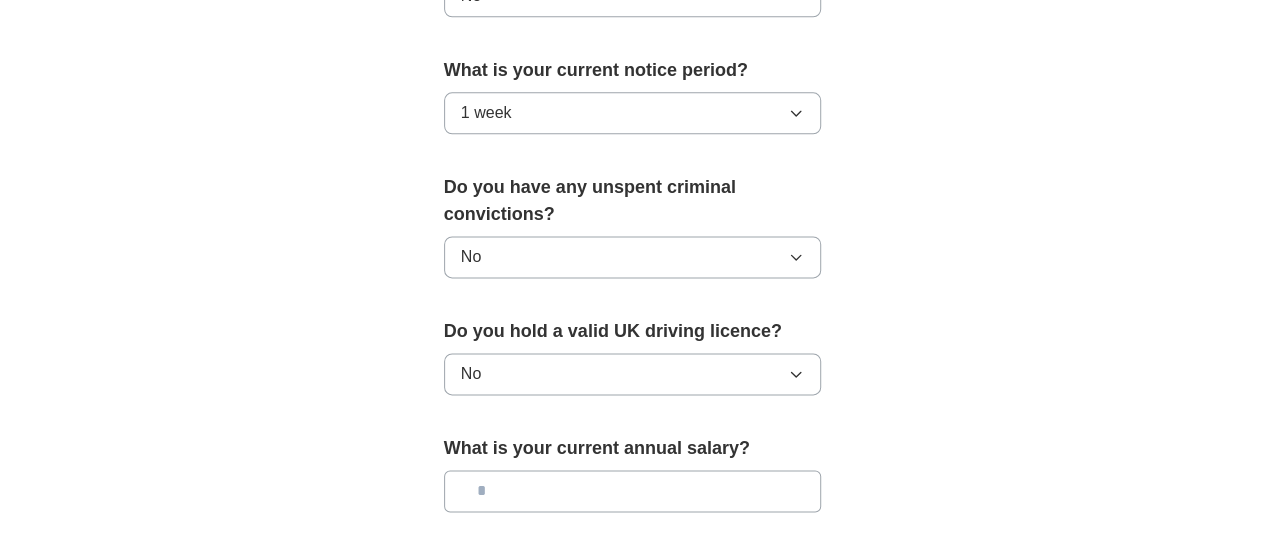 scroll, scrollTop: 1400, scrollLeft: 0, axis: vertical 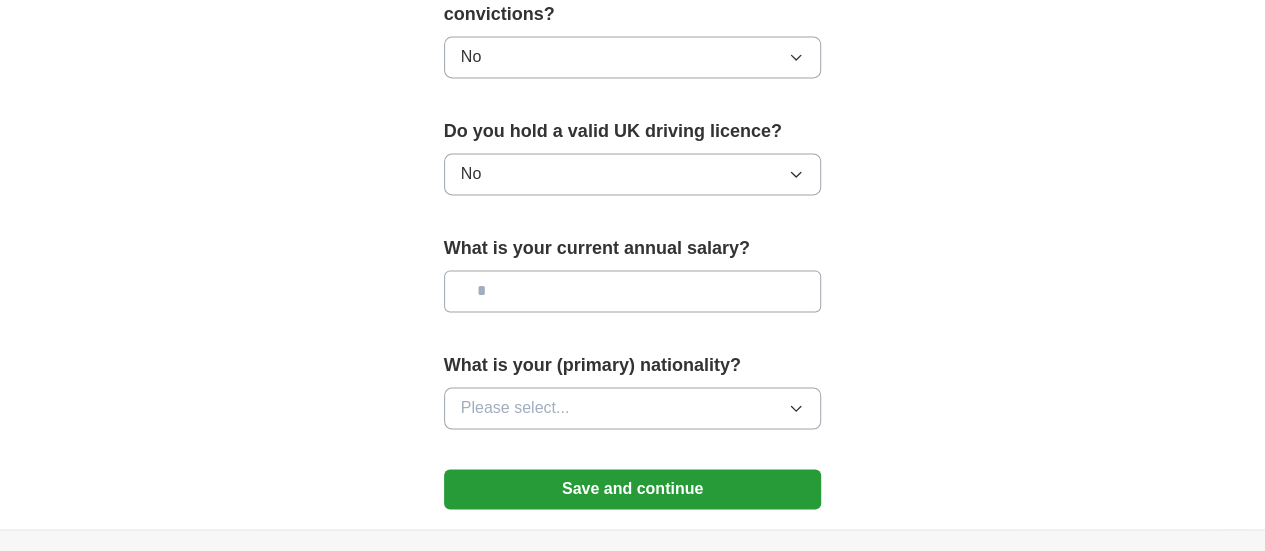 click at bounding box center [633, 291] 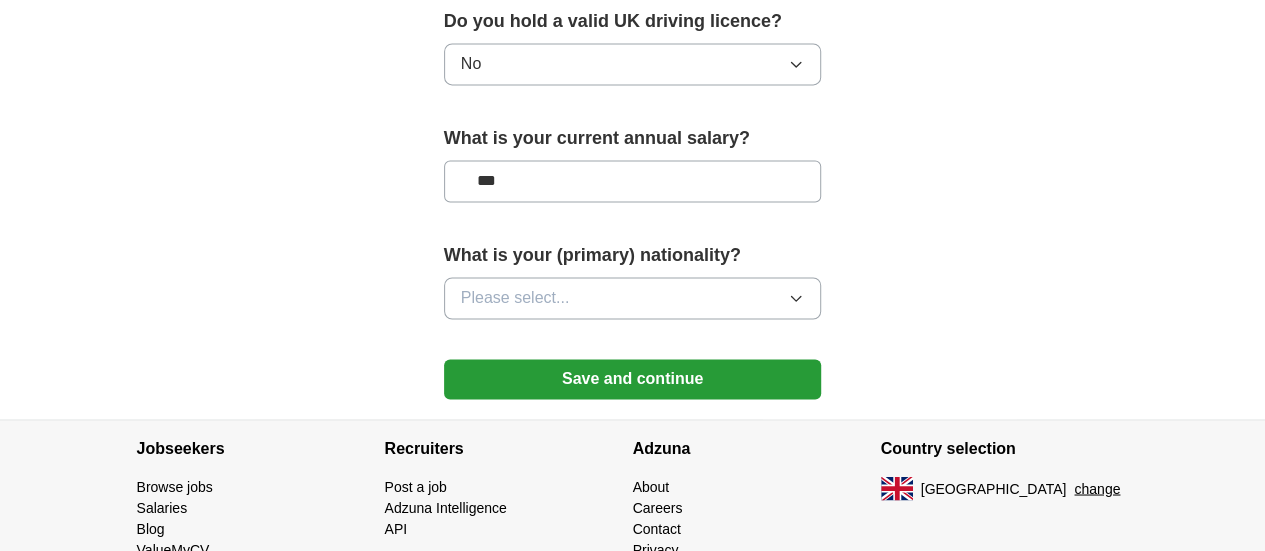 scroll, scrollTop: 1517, scrollLeft: 0, axis: vertical 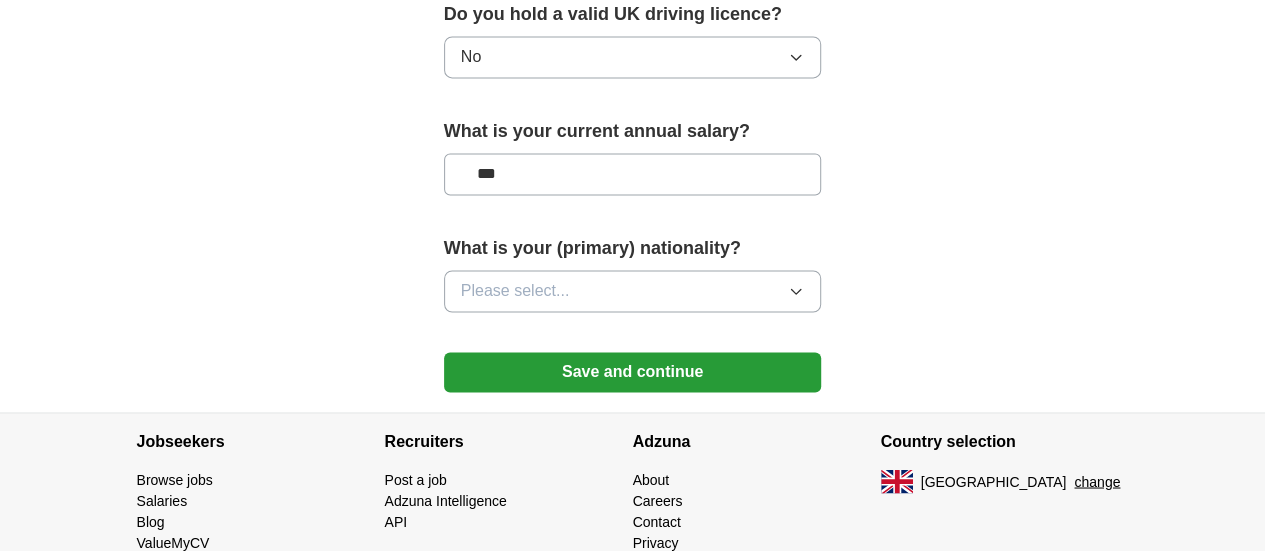 type on "***" 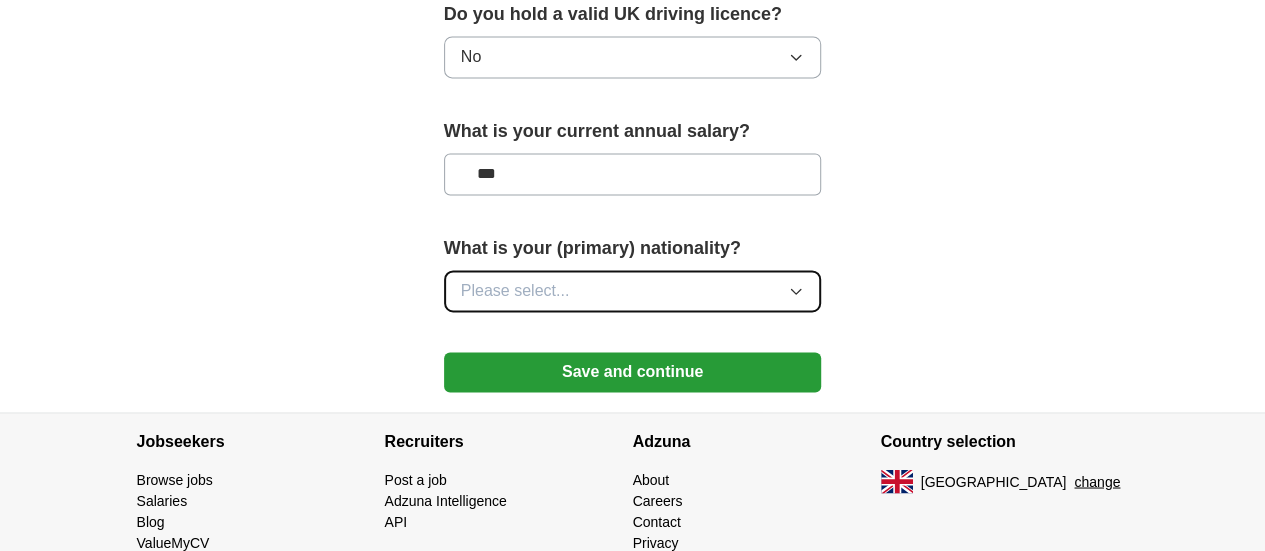 click on "Please select..." at bounding box center (633, 291) 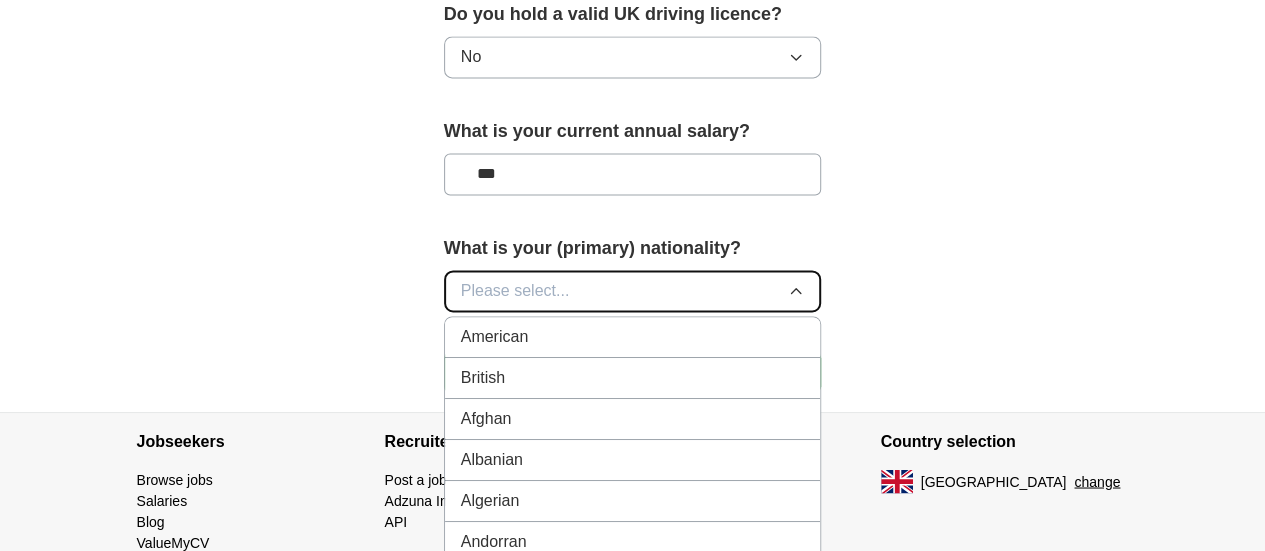 type 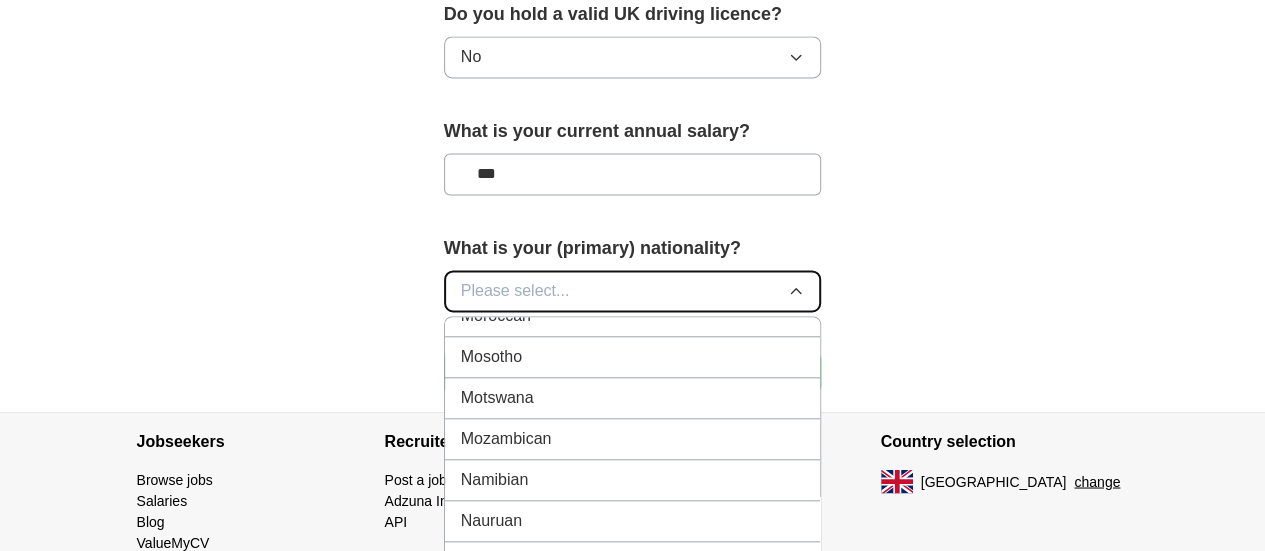 scroll, scrollTop: 4800, scrollLeft: 0, axis: vertical 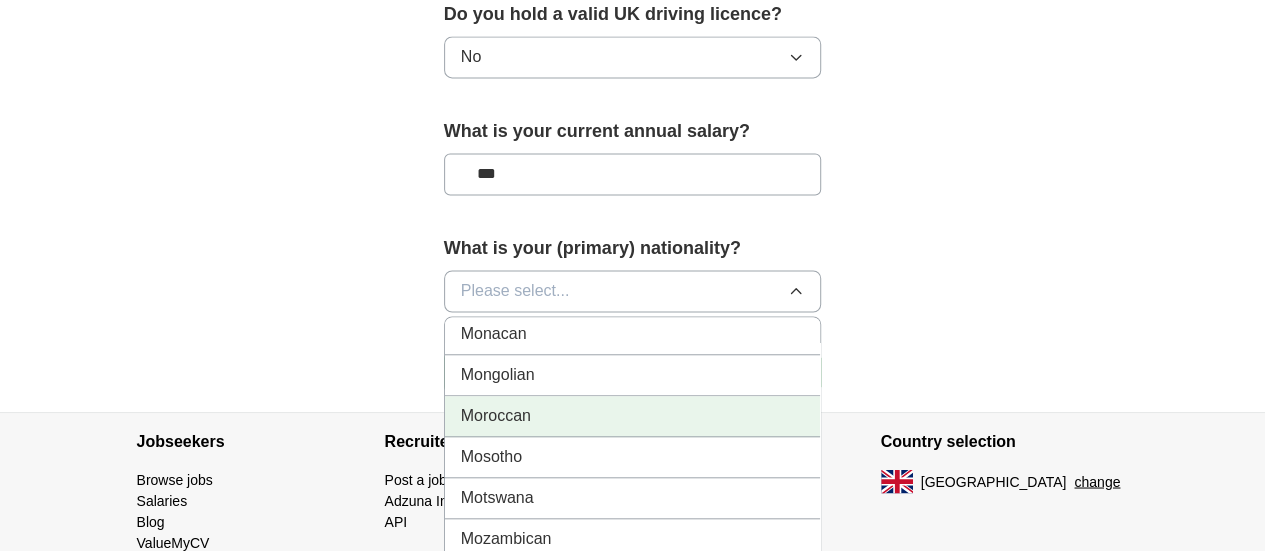 click on "Moroccan" at bounding box center (633, 416) 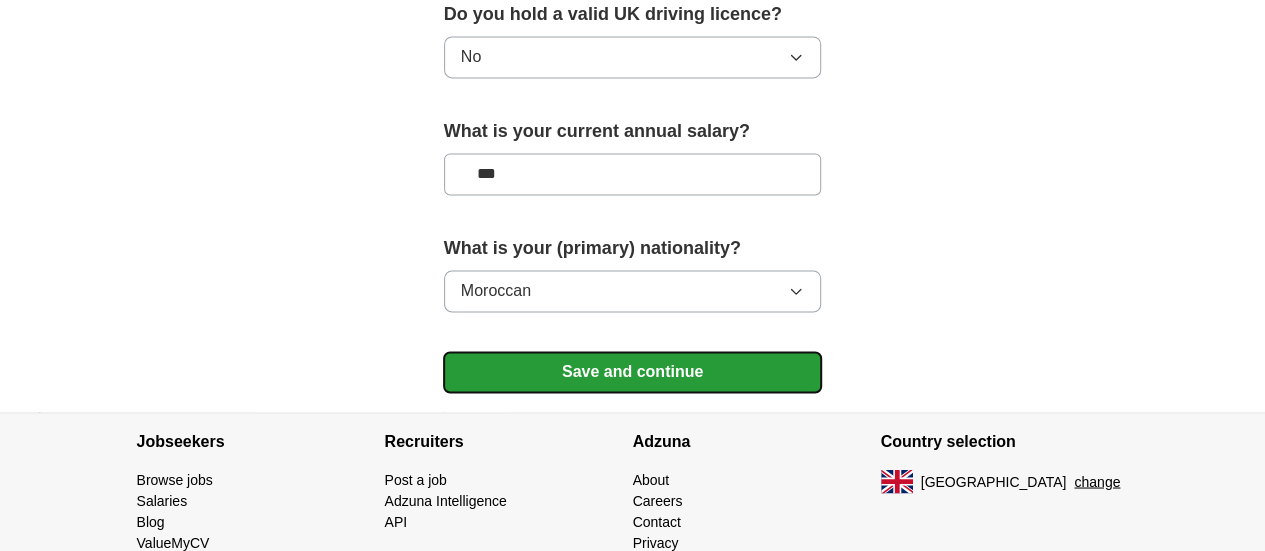click on "Save and continue" at bounding box center [633, 372] 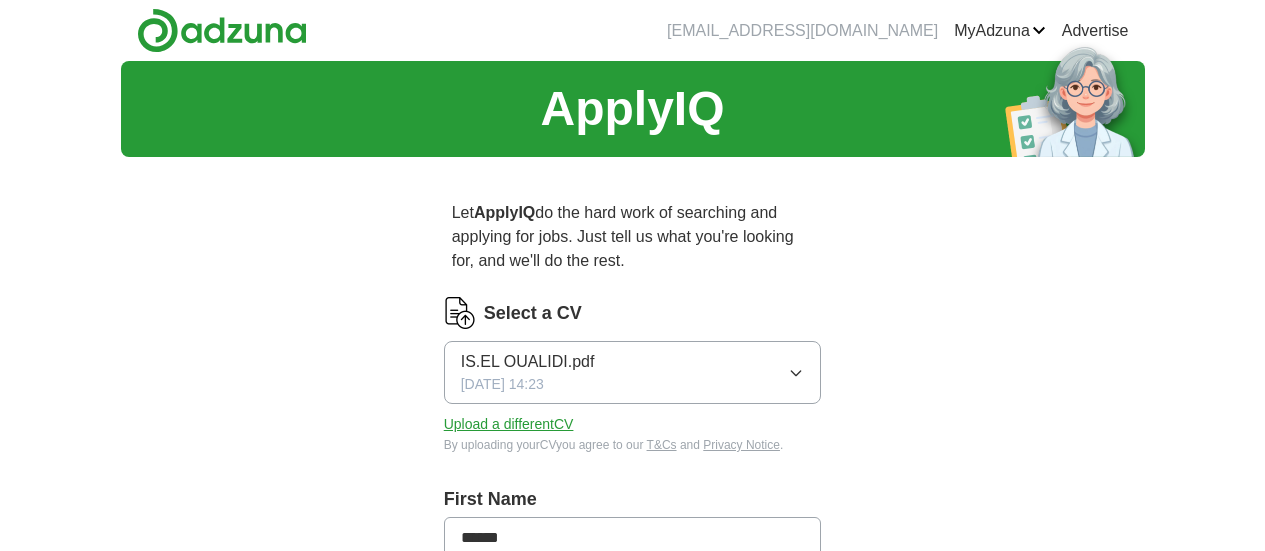 scroll, scrollTop: 0, scrollLeft: 0, axis: both 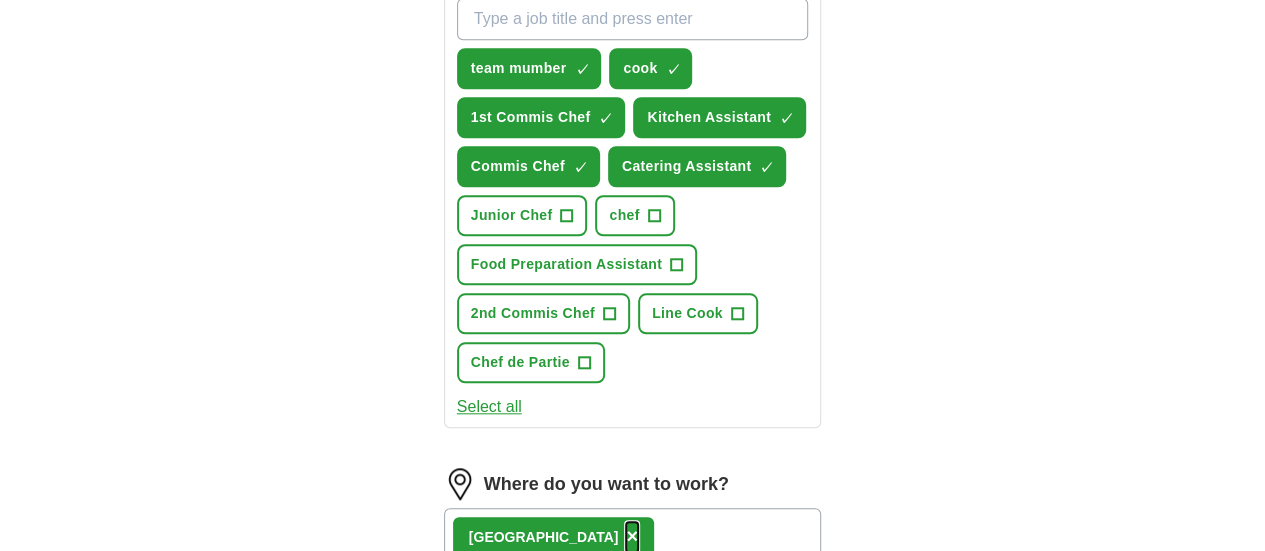 click on "×" at bounding box center (632, 536) 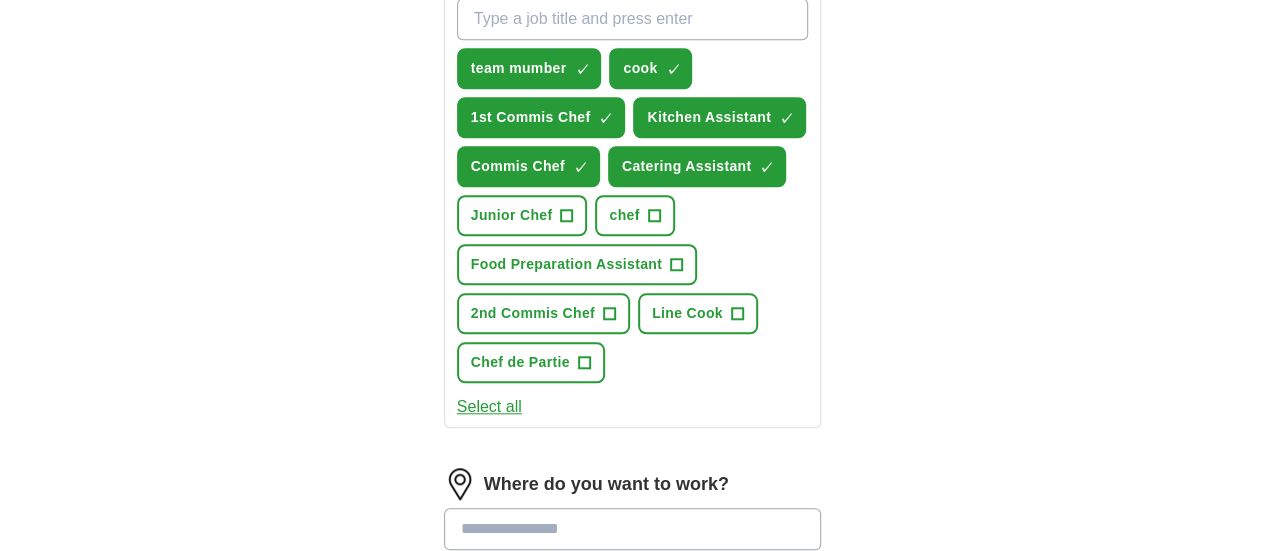 click at bounding box center (633, 529) 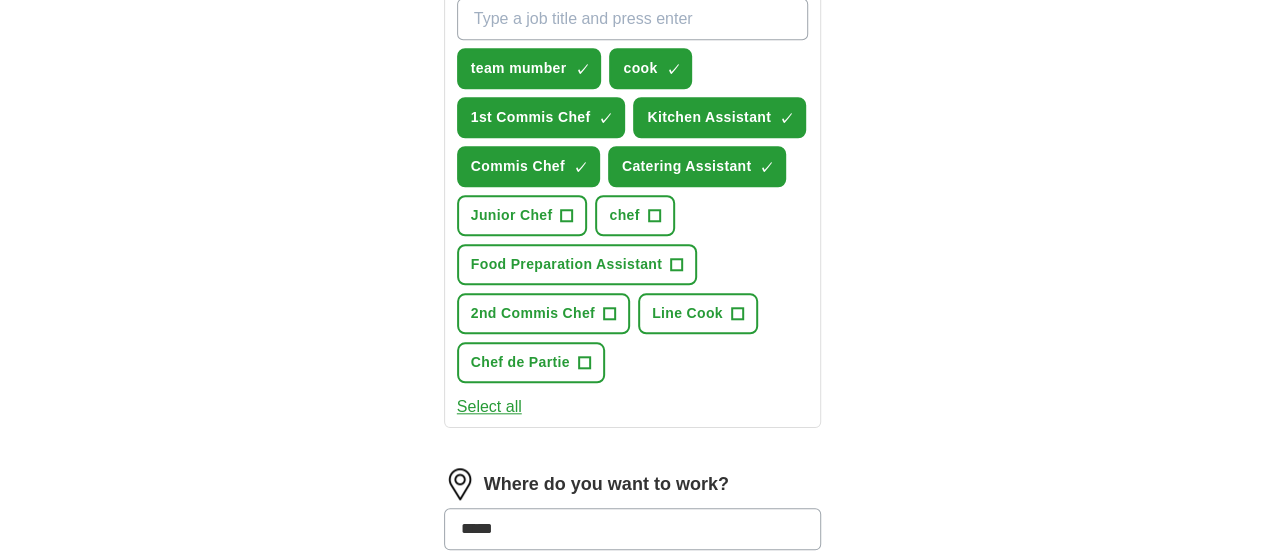 type on "******" 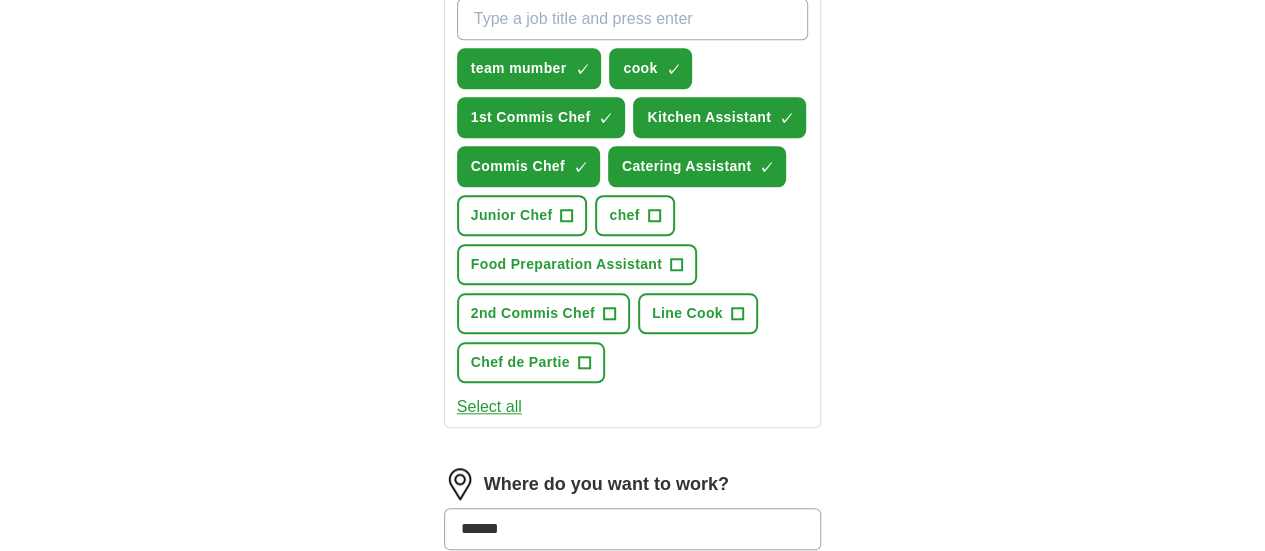 click on "(Hampshire)" at bounding box center [647, 619] 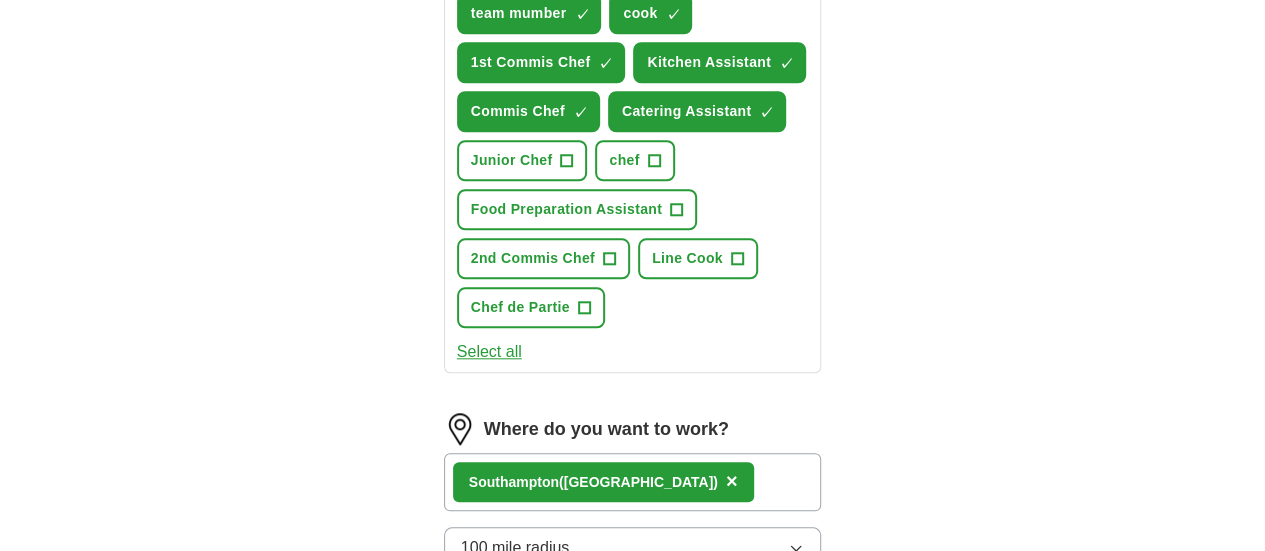 scroll, scrollTop: 1000, scrollLeft: 0, axis: vertical 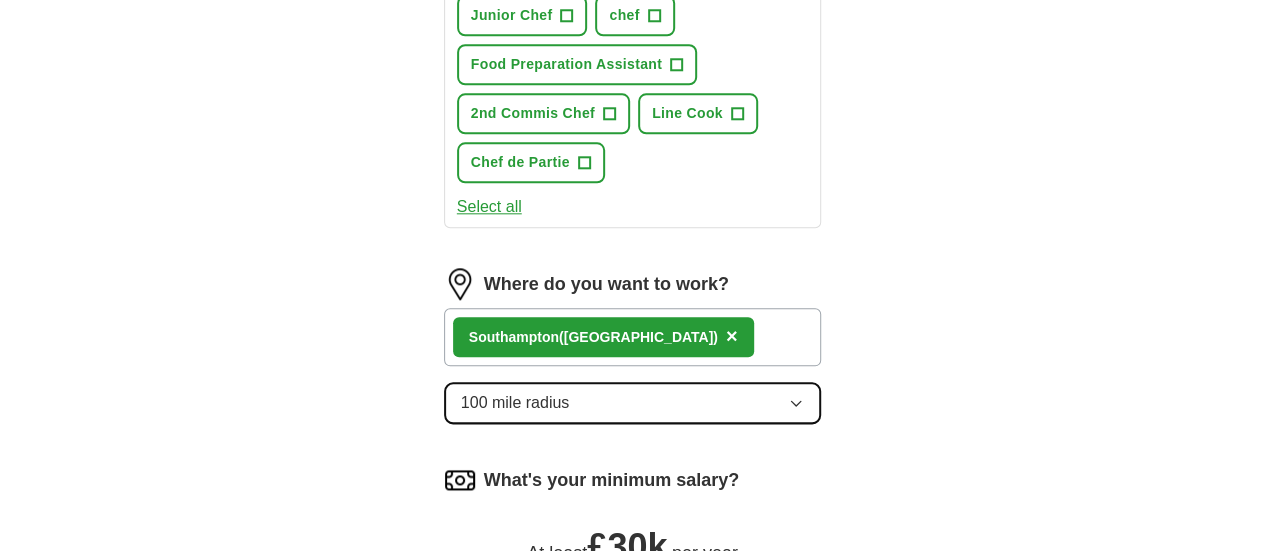 click on "100 mile radius" at bounding box center (633, 403) 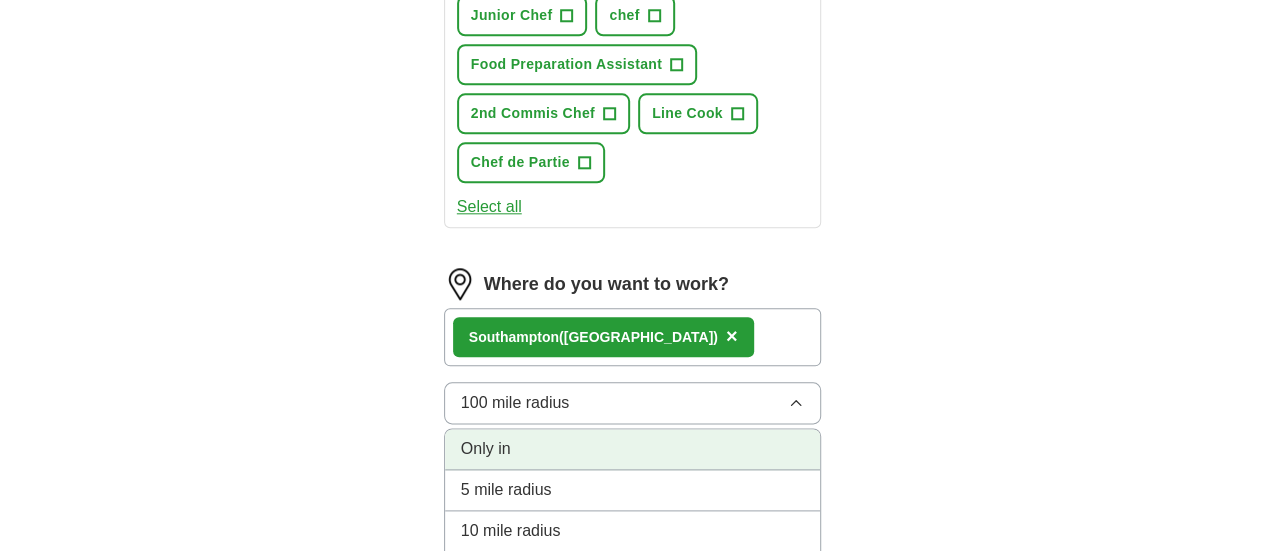click on "Only in" at bounding box center [633, 449] 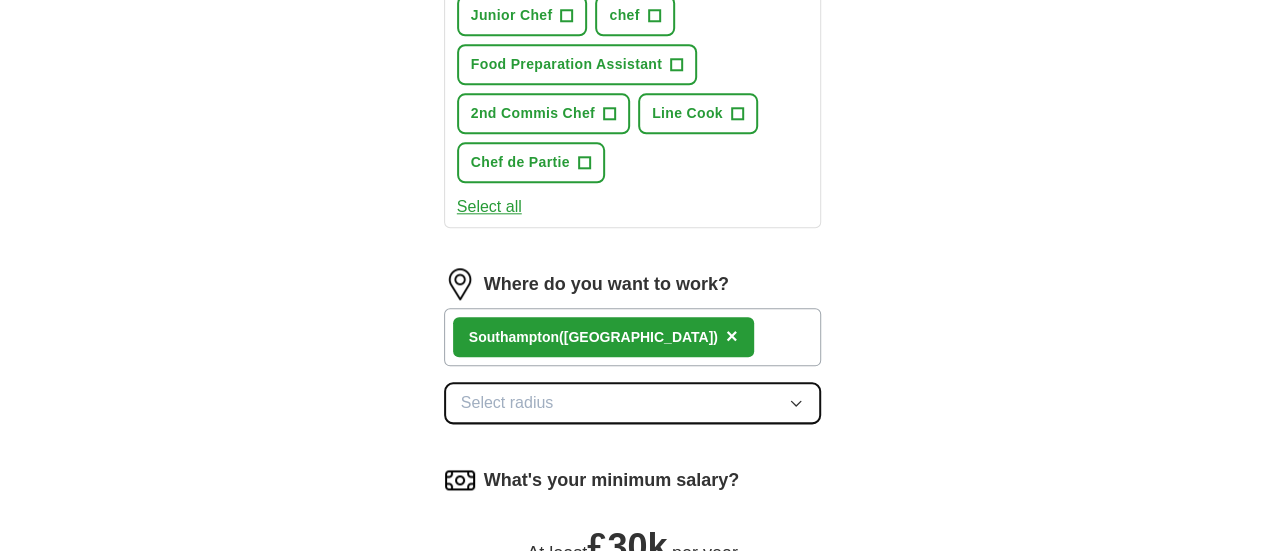 click on "Select radius" at bounding box center [633, 403] 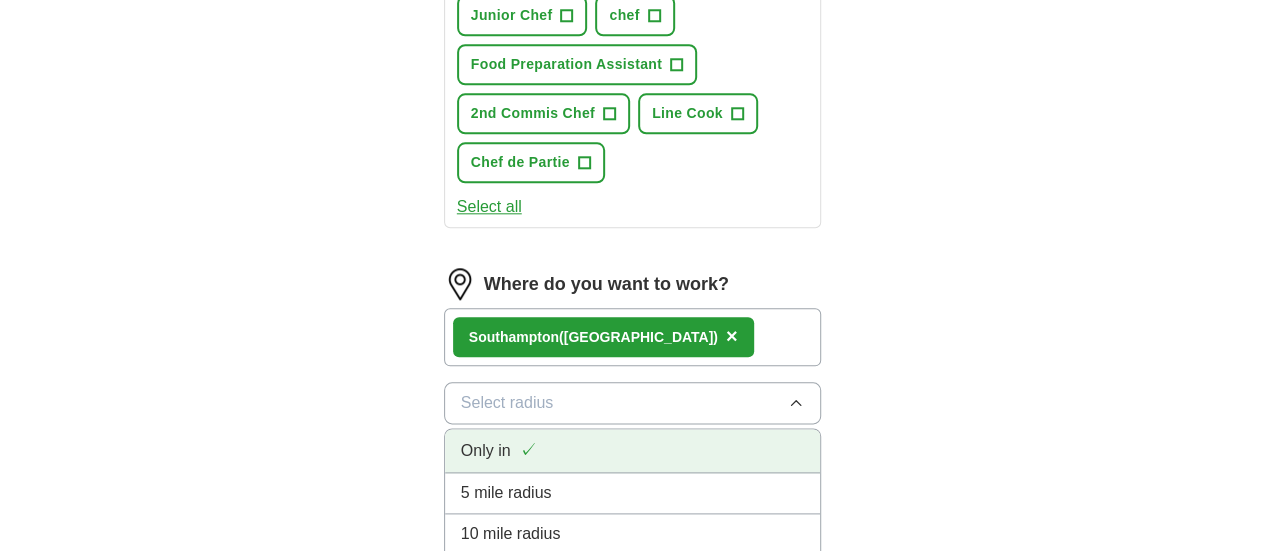 click on "Only in ✓" at bounding box center (633, 450) 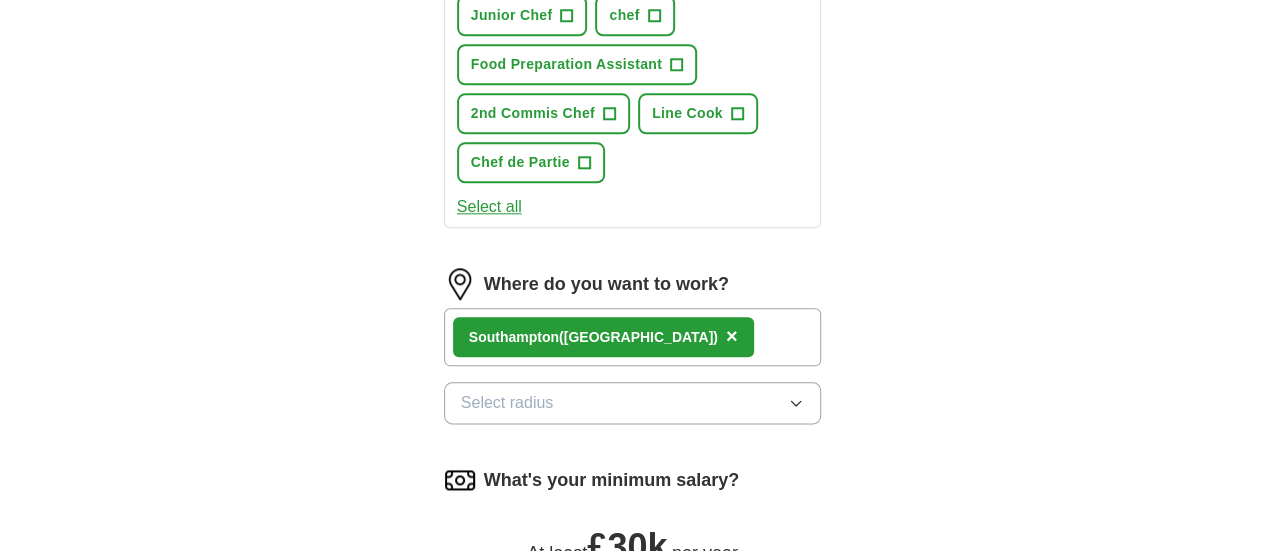 scroll, scrollTop: 1100, scrollLeft: 0, axis: vertical 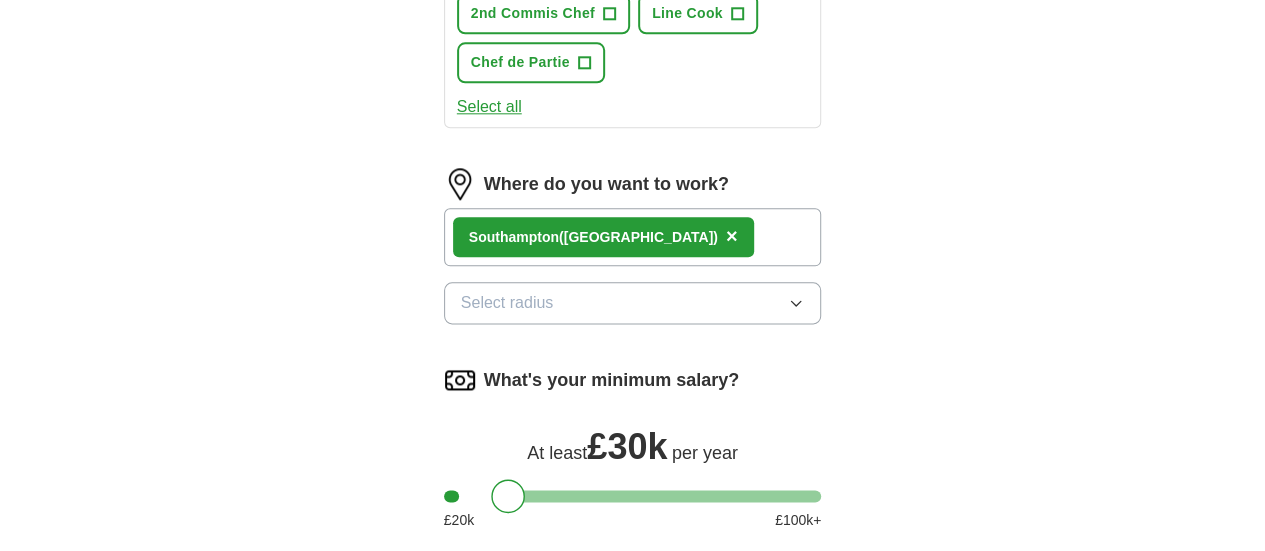 click on "Update ApplyIQ settings" at bounding box center (633, 600) 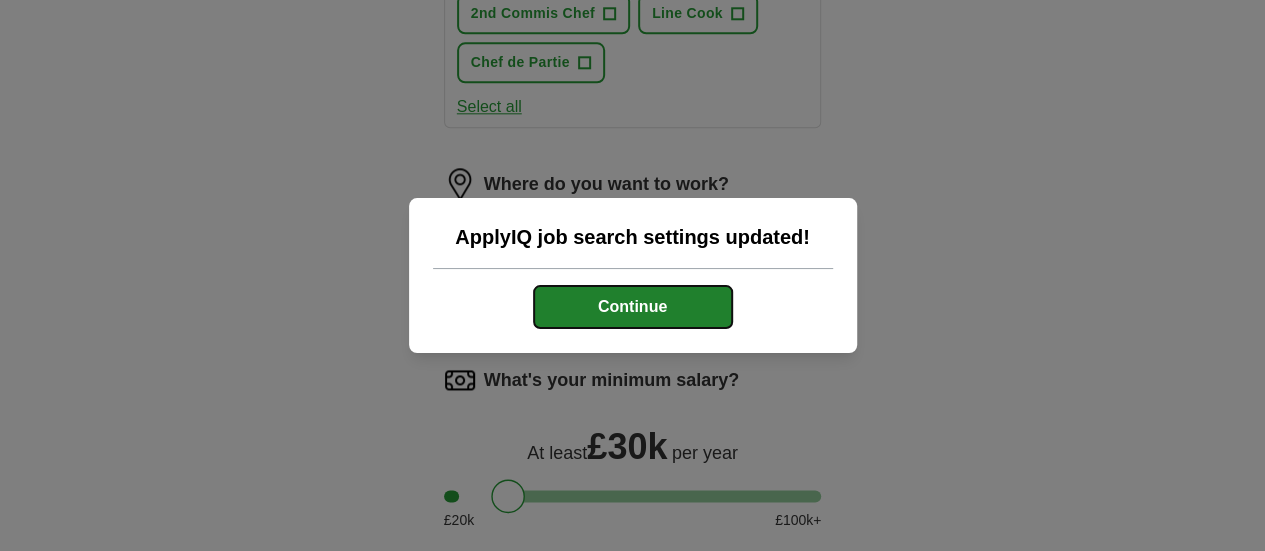 click on "Continue" at bounding box center (633, 307) 